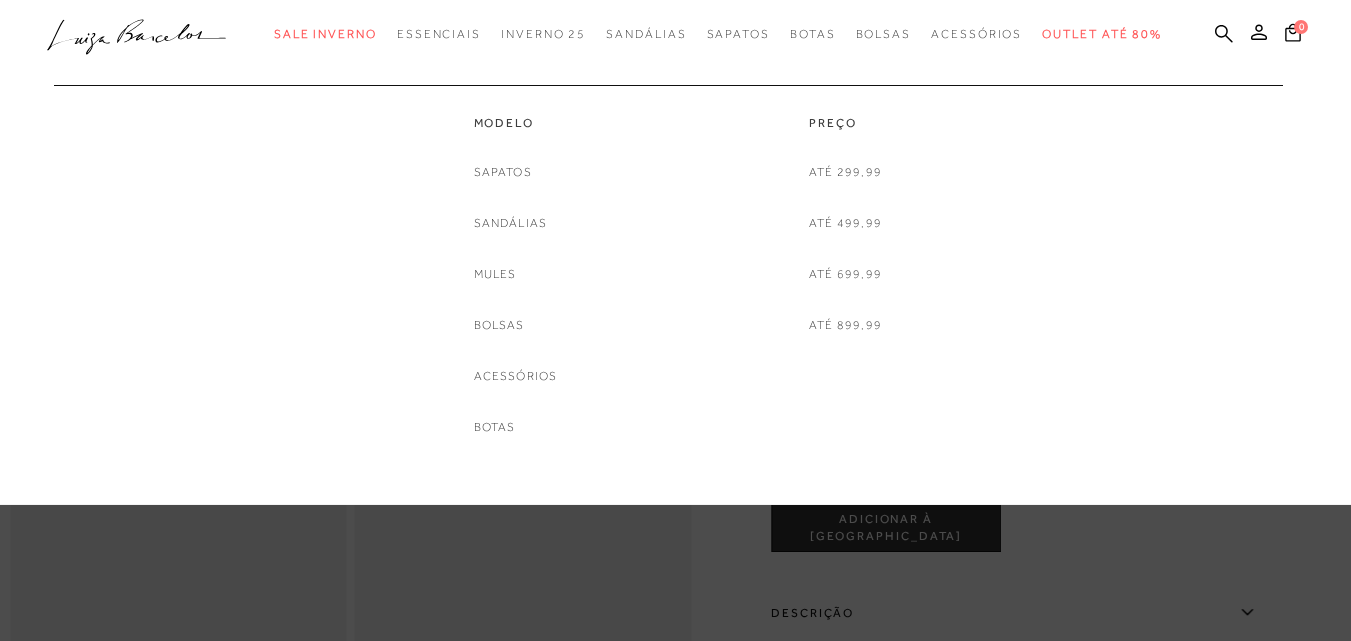 scroll, scrollTop: 3329, scrollLeft: 0, axis: vertical 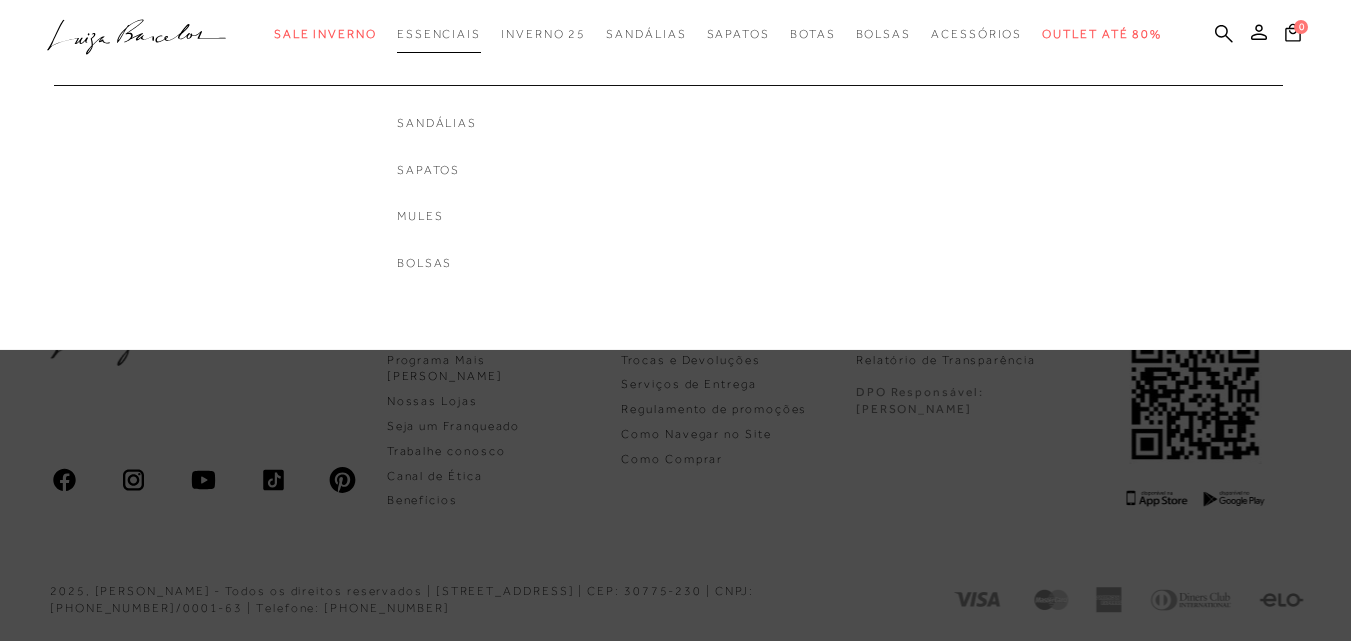click on "Essenciais" at bounding box center (439, 34) 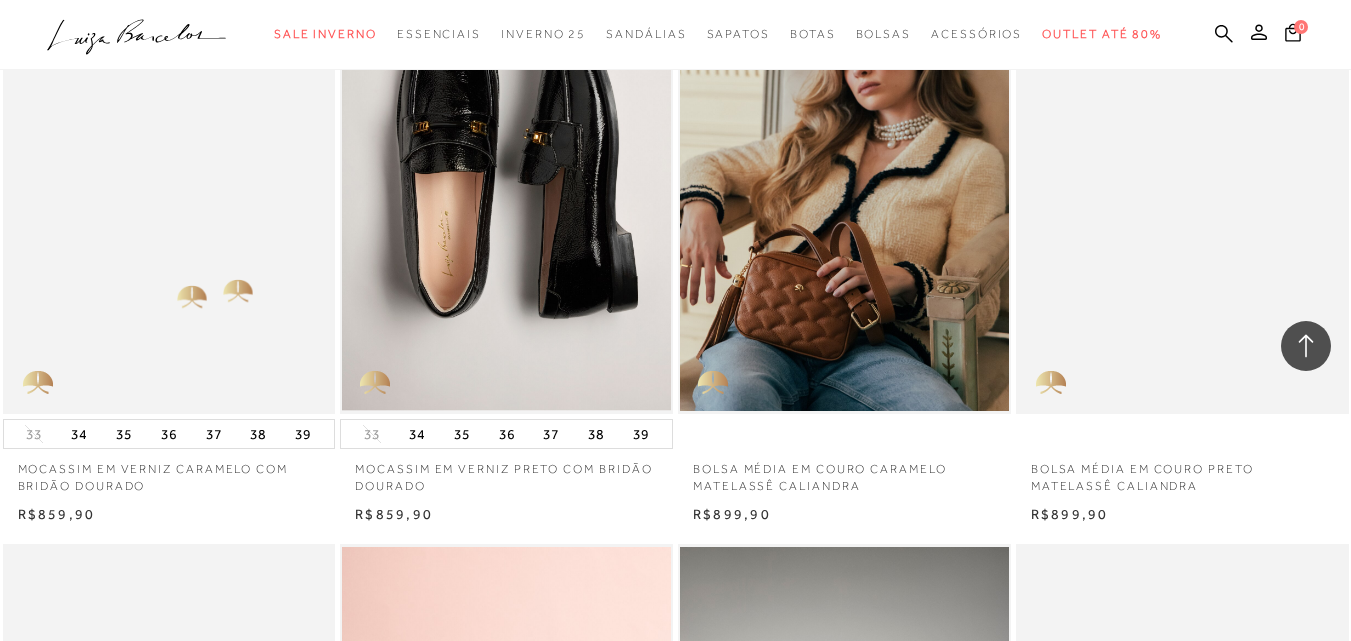 scroll, scrollTop: 1400, scrollLeft: 0, axis: vertical 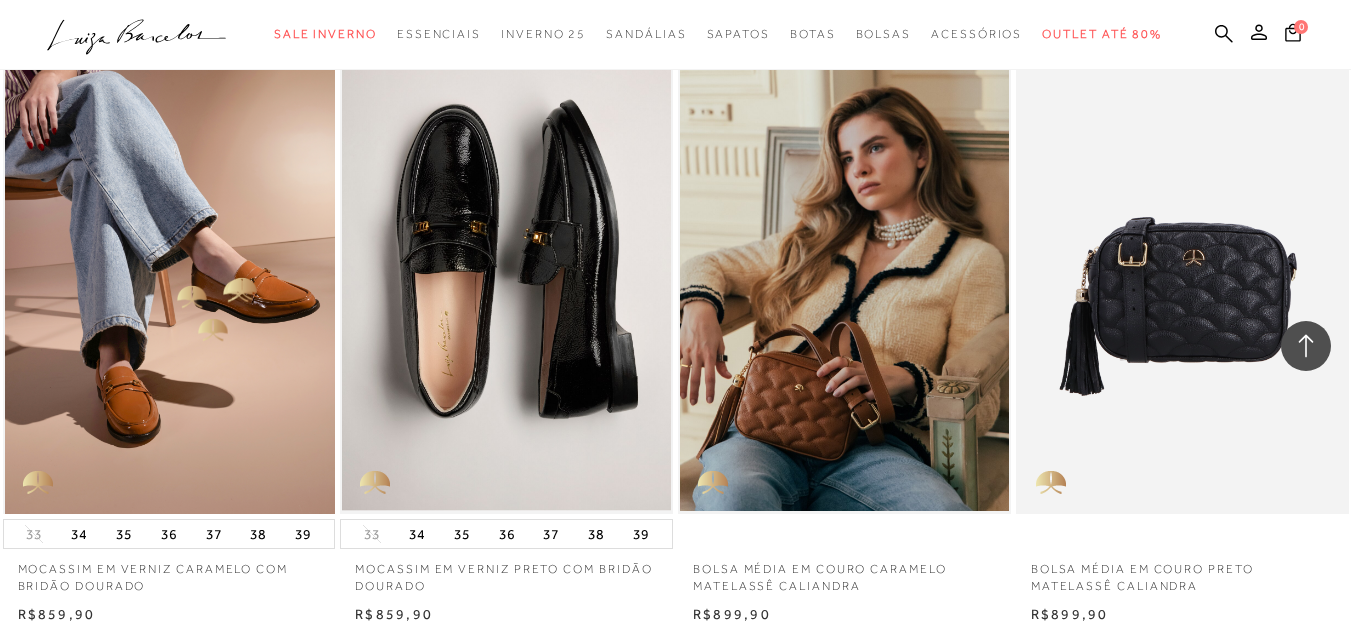 click at bounding box center (170, 264) 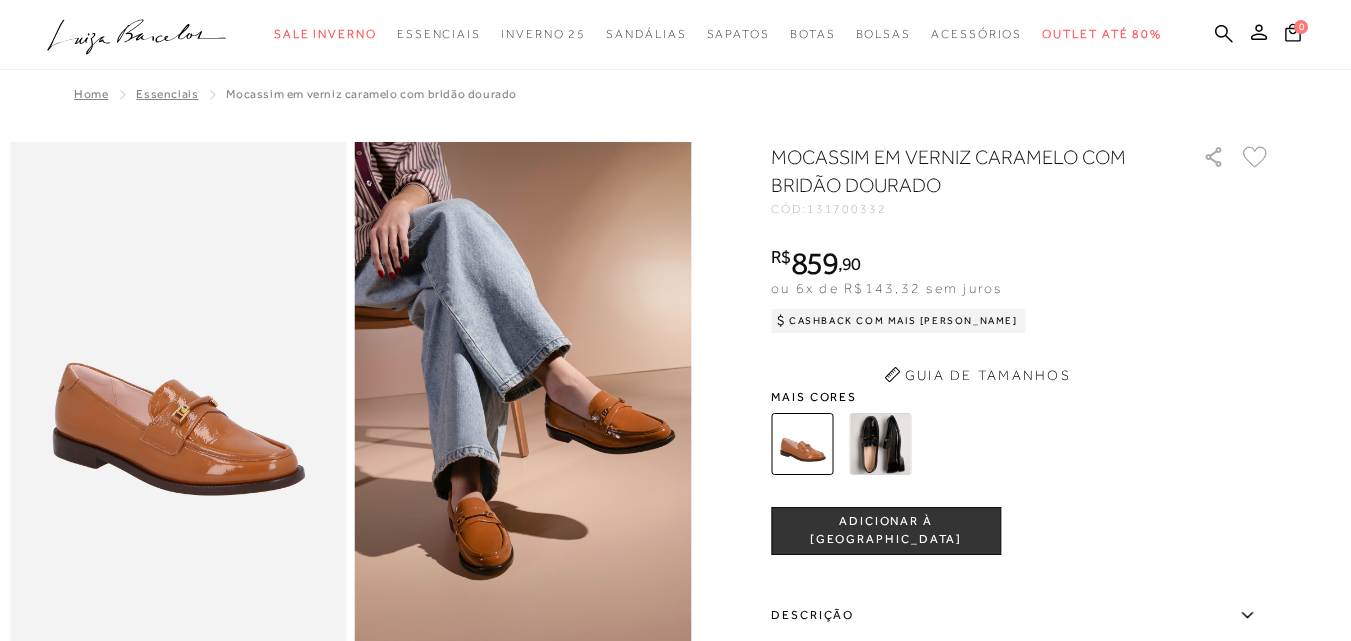 scroll, scrollTop: 0, scrollLeft: 0, axis: both 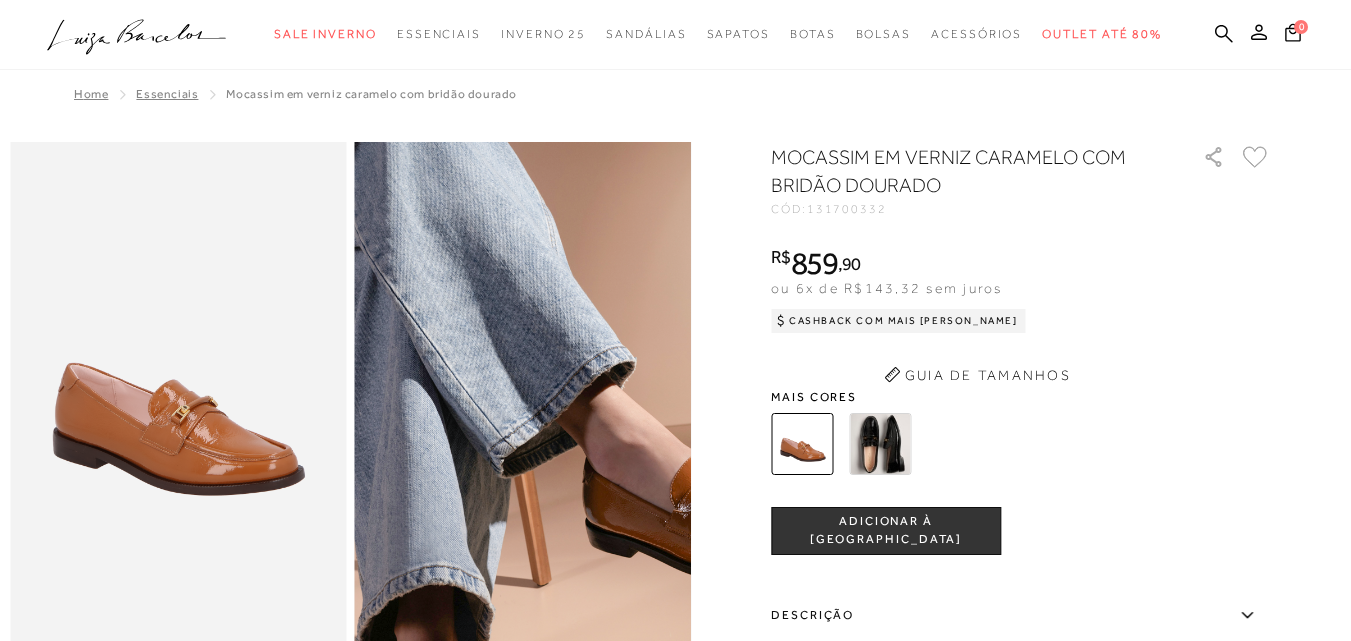 click at bounding box center [538, 461] 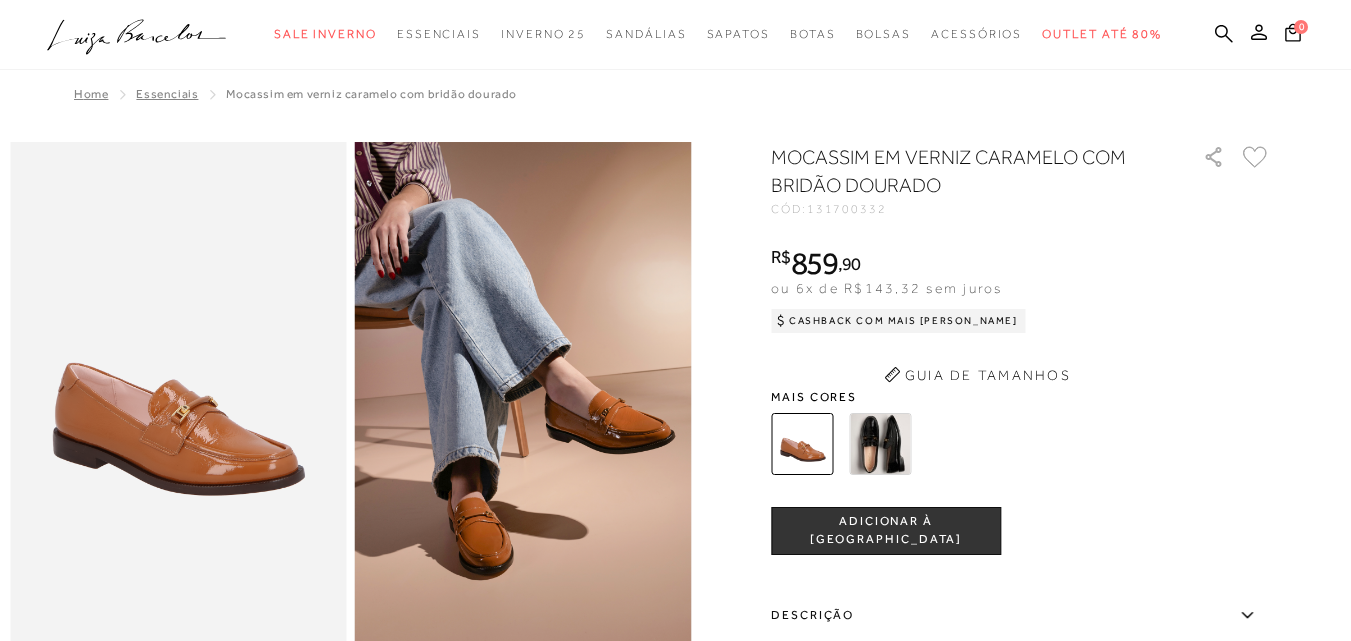 click on "MOCASSIM EM VERNIZ CARAMELO COM BRIDÃO DOURADO" at bounding box center (958, 171) 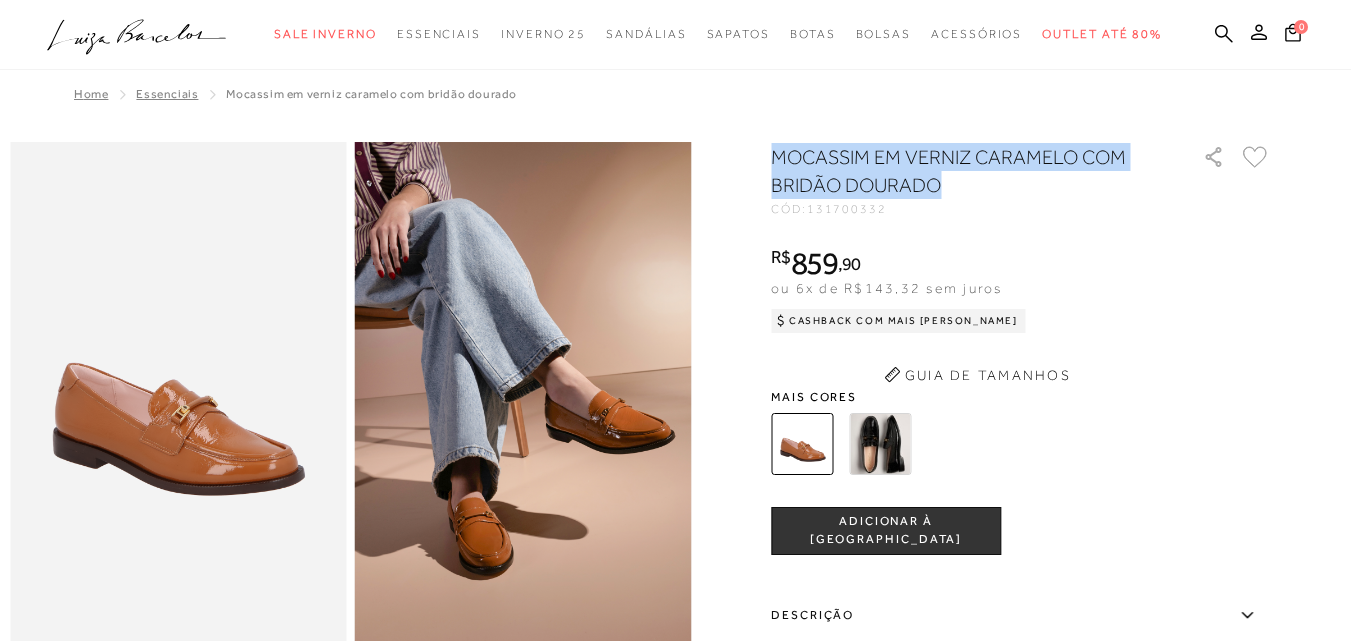 click on "MOCASSIM EM VERNIZ CARAMELO COM BRIDÃO DOURADO" at bounding box center (958, 171) 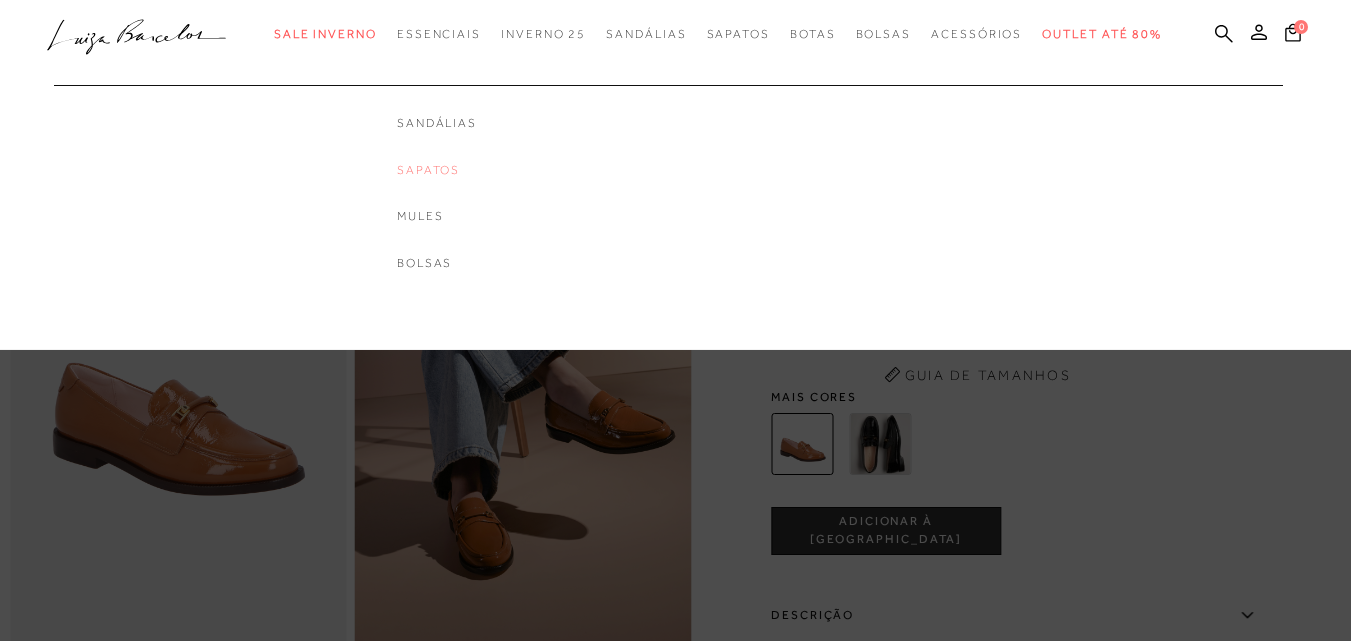 click on "Sapatos" at bounding box center (437, 170) 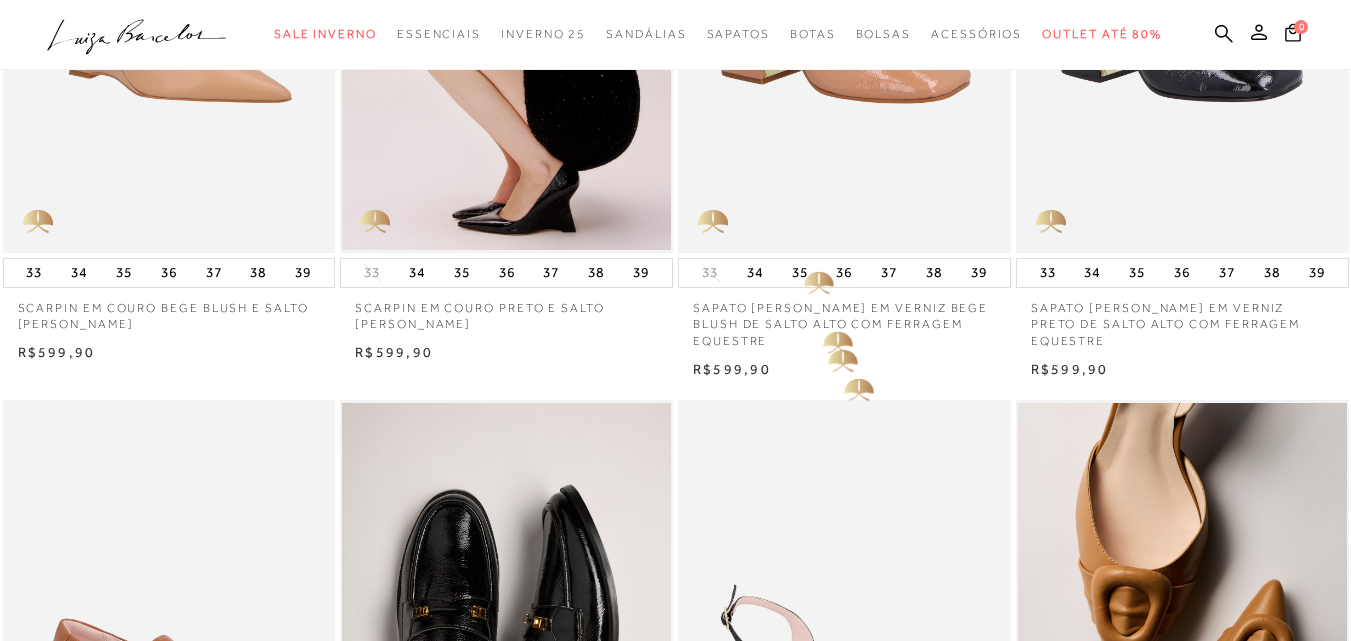 scroll, scrollTop: 200, scrollLeft: 0, axis: vertical 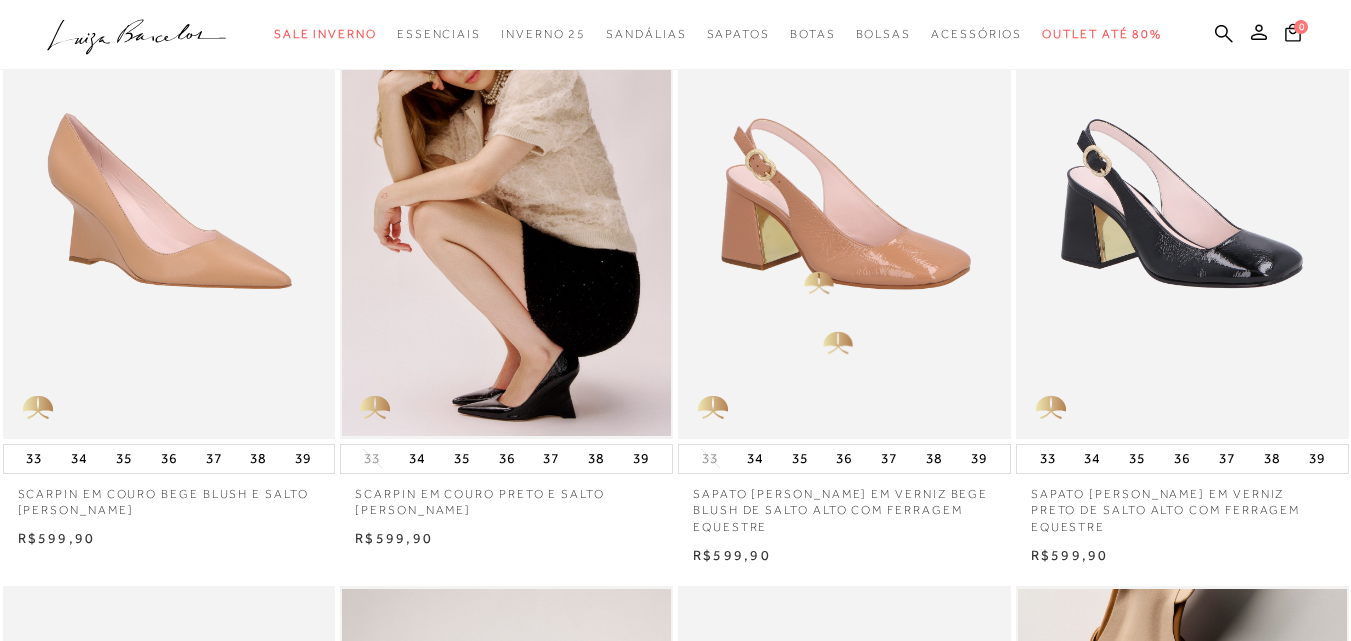 click at bounding box center [845, 189] 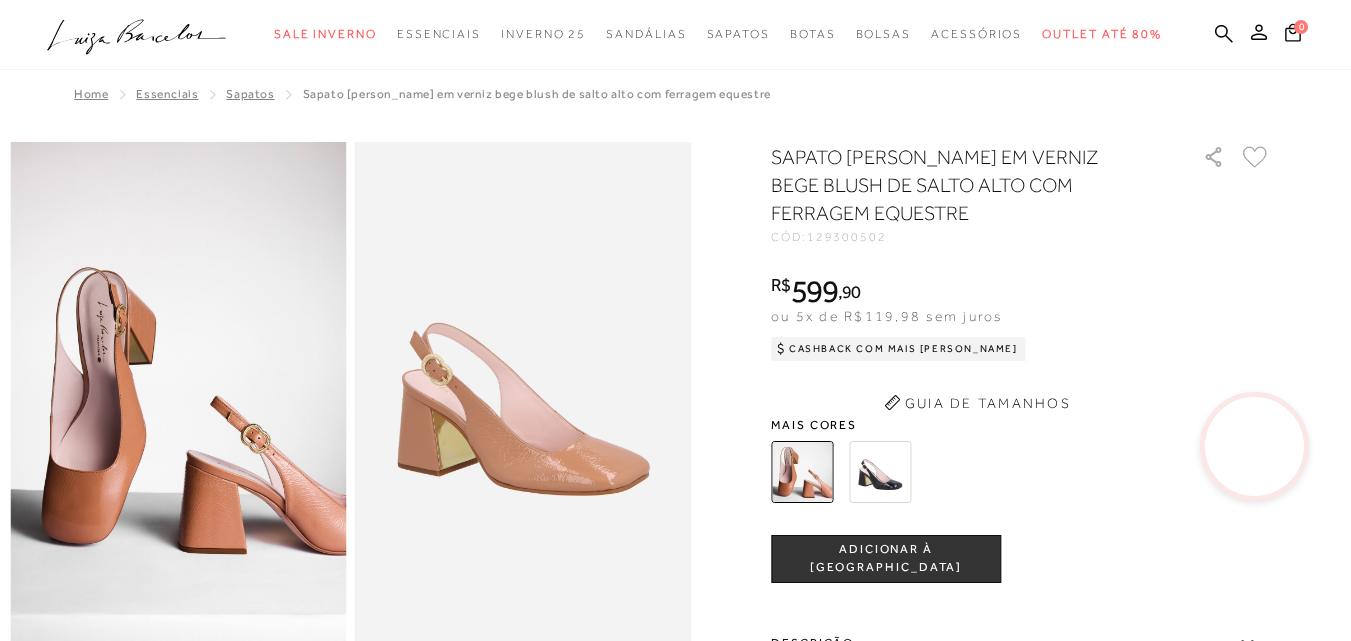 scroll, scrollTop: 0, scrollLeft: 0, axis: both 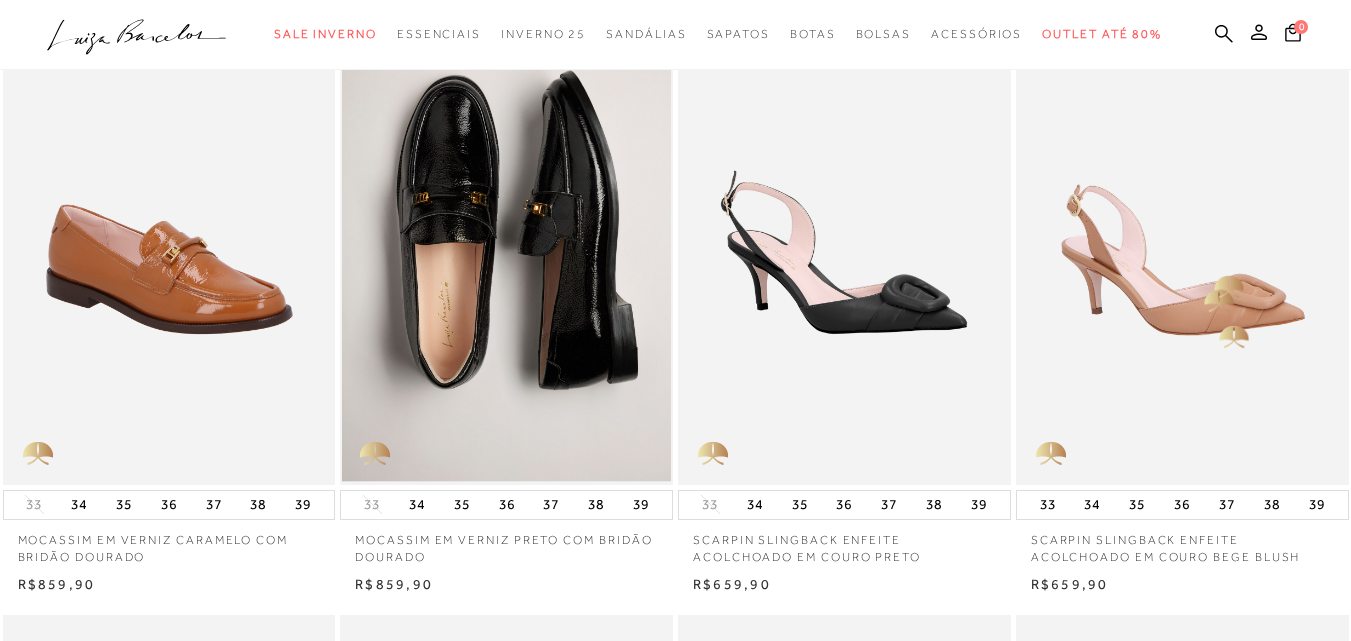 click at bounding box center [1183, 235] 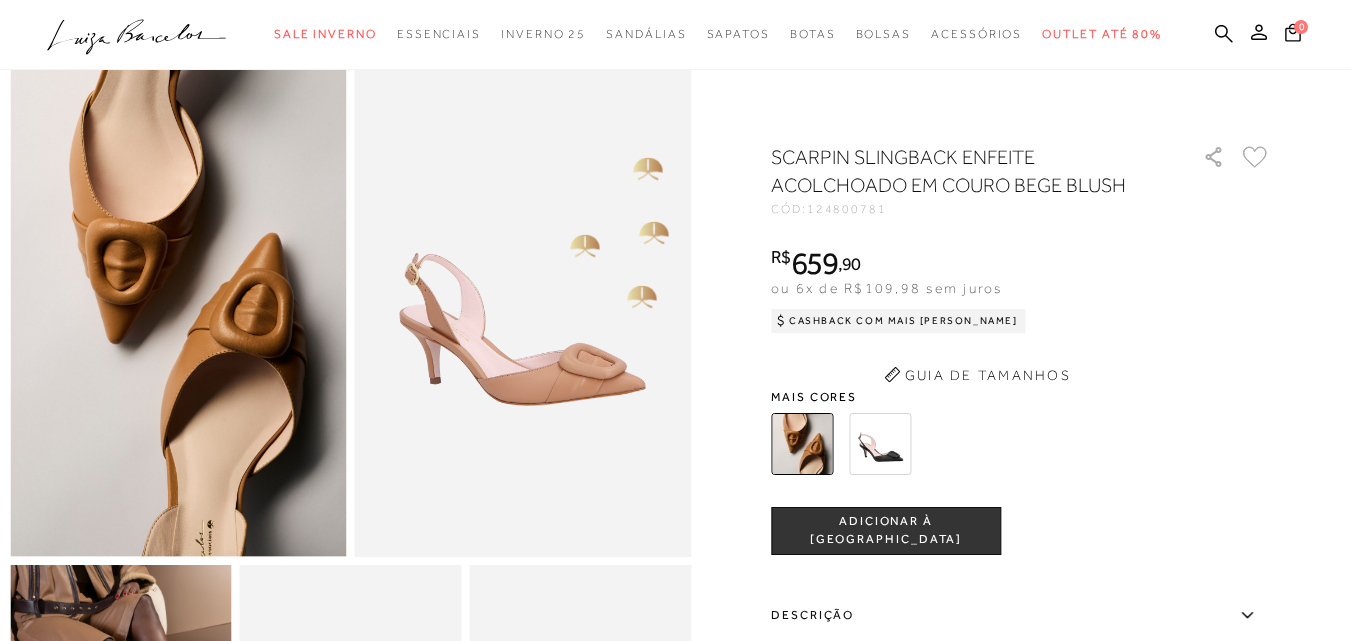 scroll, scrollTop: 0, scrollLeft: 0, axis: both 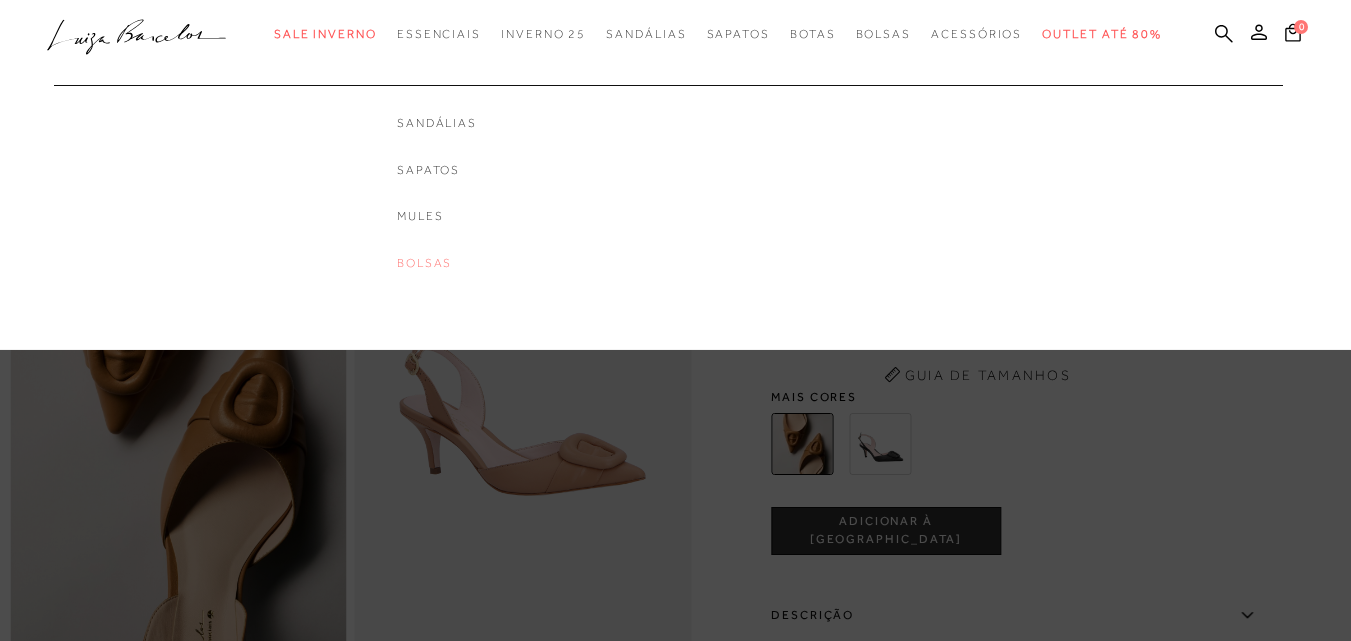 click on "Bolsas" at bounding box center (437, 263) 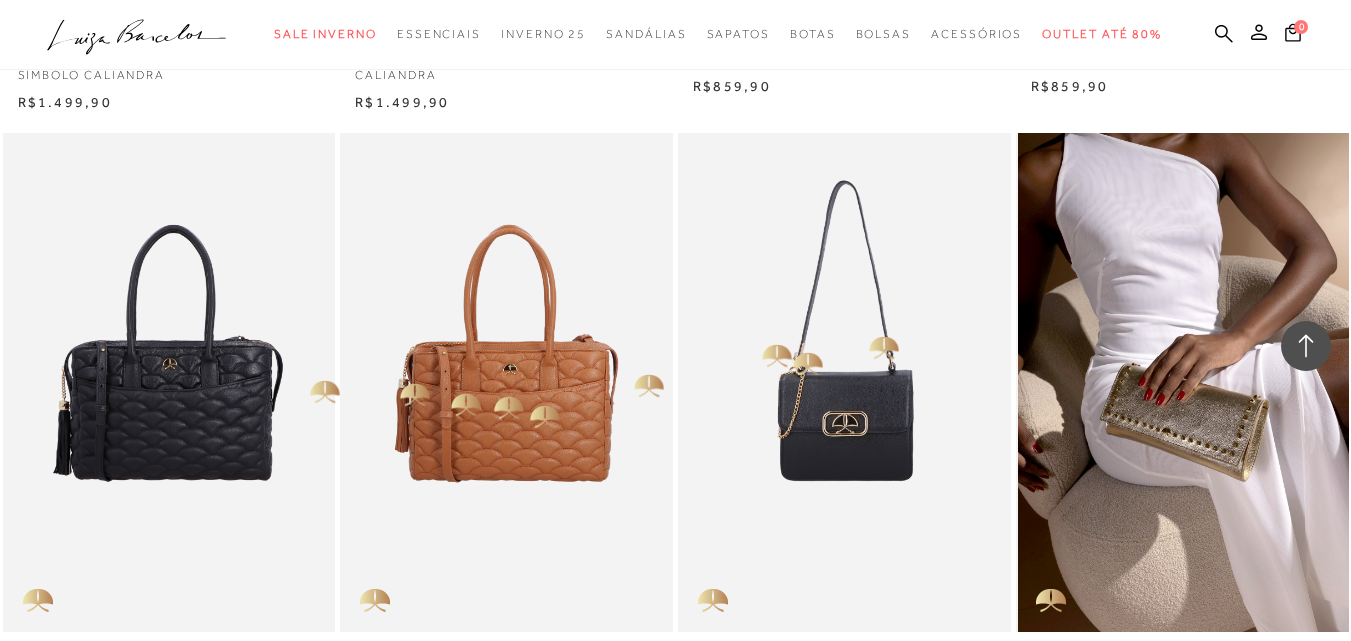 scroll, scrollTop: 1300, scrollLeft: 0, axis: vertical 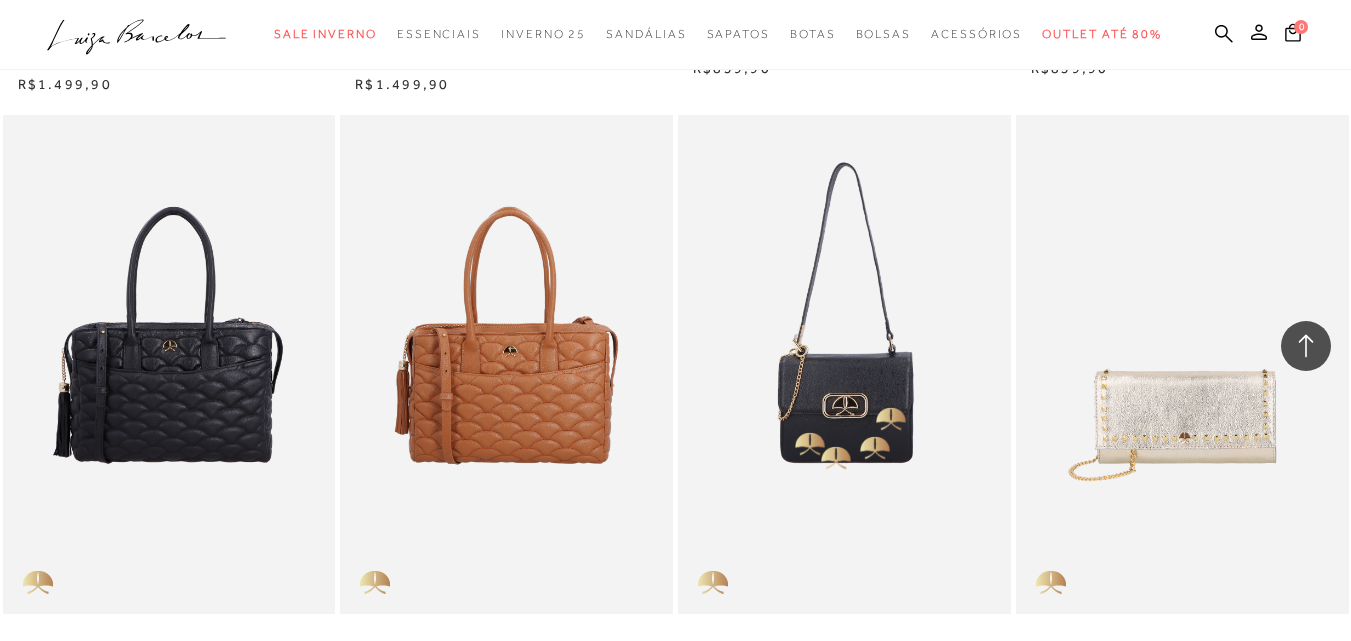 drag, startPoint x: 872, startPoint y: 408, endPoint x: 862, endPoint y: 101, distance: 307.1628 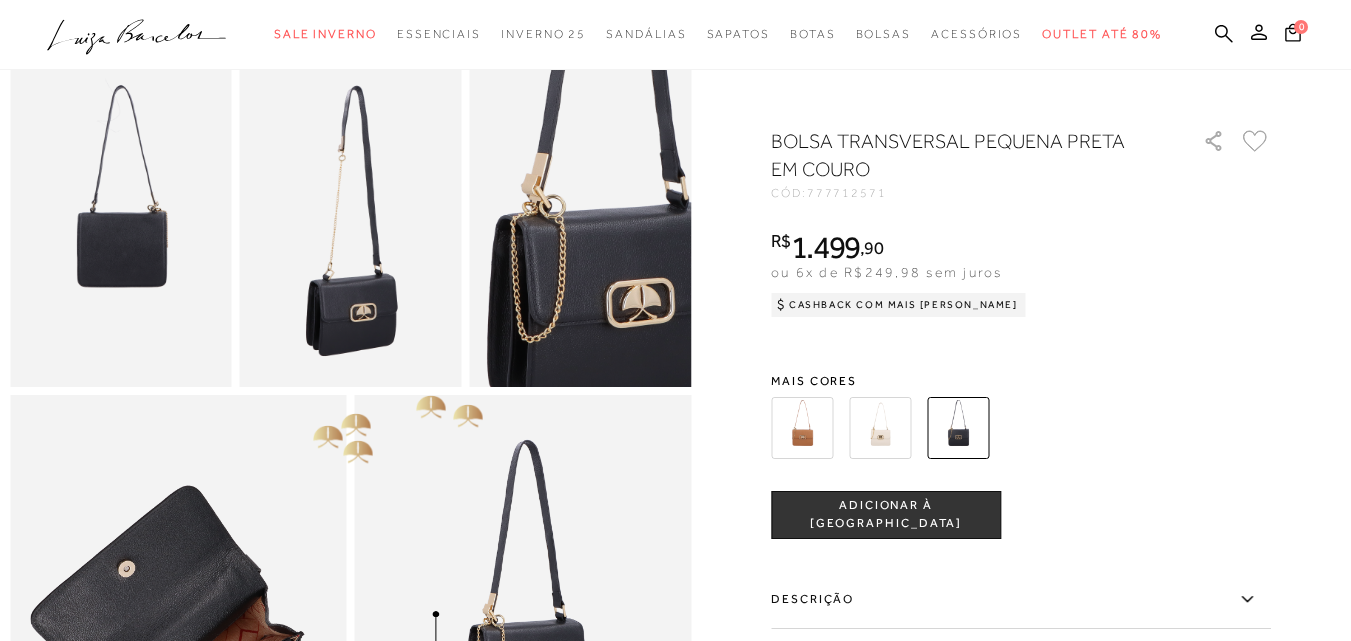 scroll, scrollTop: 0, scrollLeft: 0, axis: both 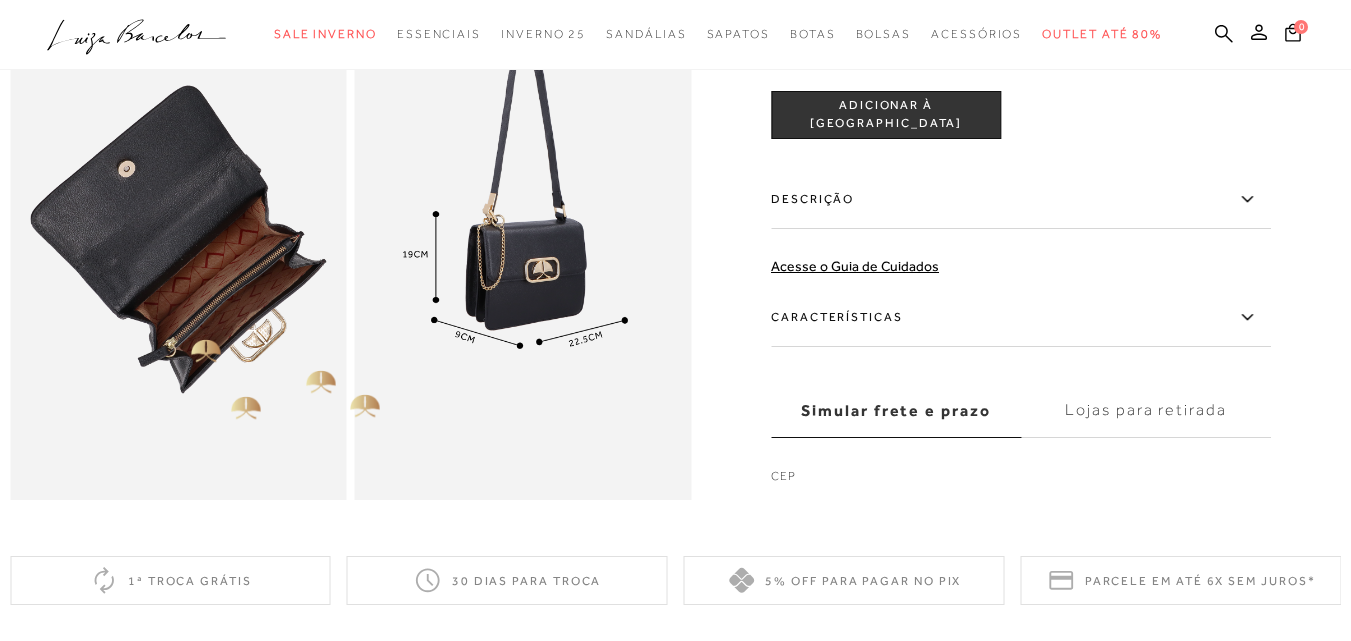 click at bounding box center (178, 247) 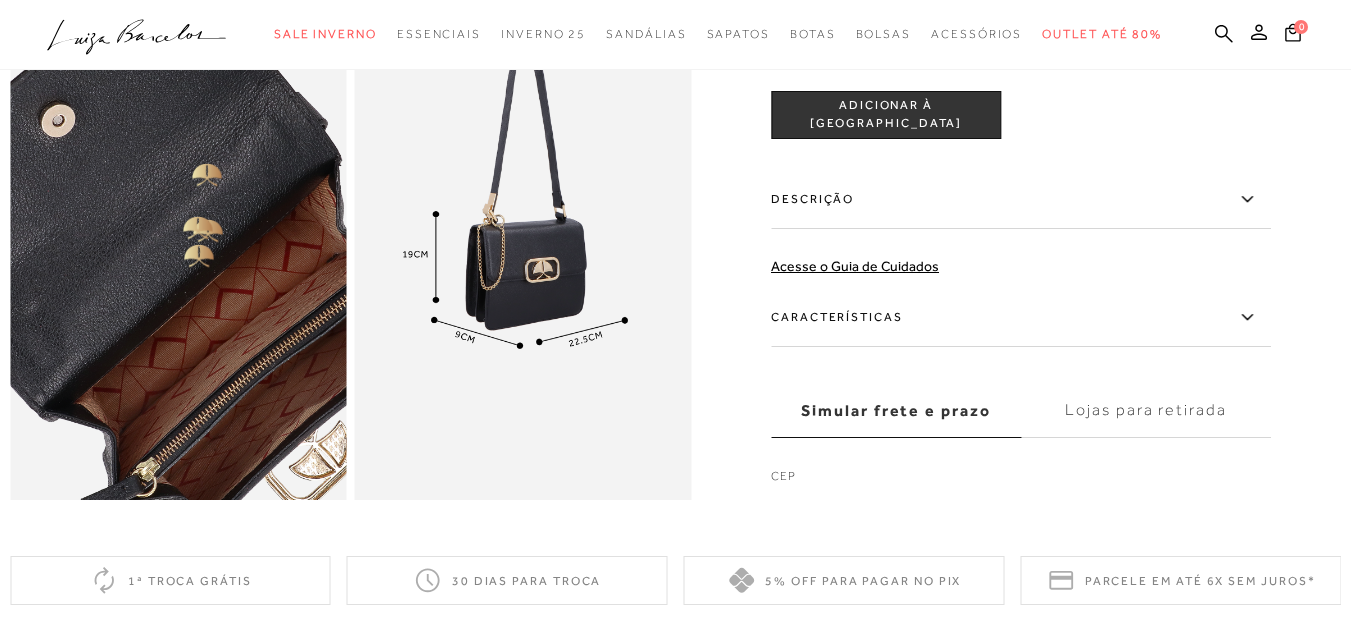 click at bounding box center (161, 278) 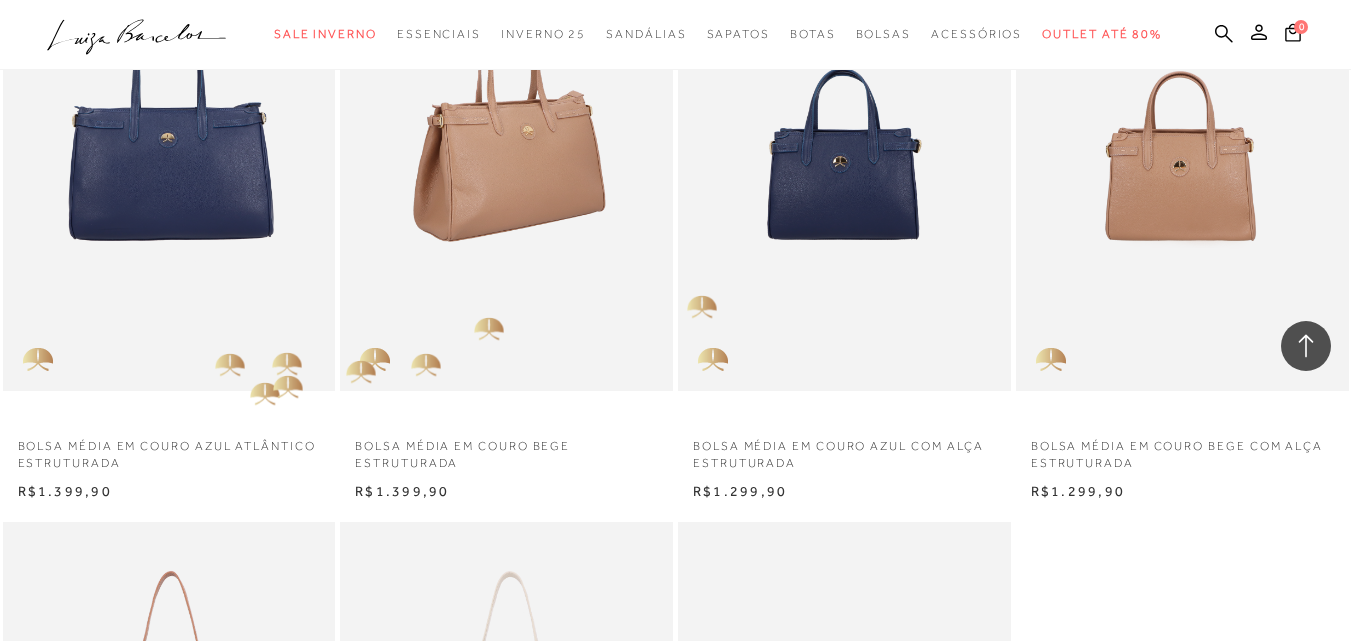 scroll, scrollTop: 2100, scrollLeft: 0, axis: vertical 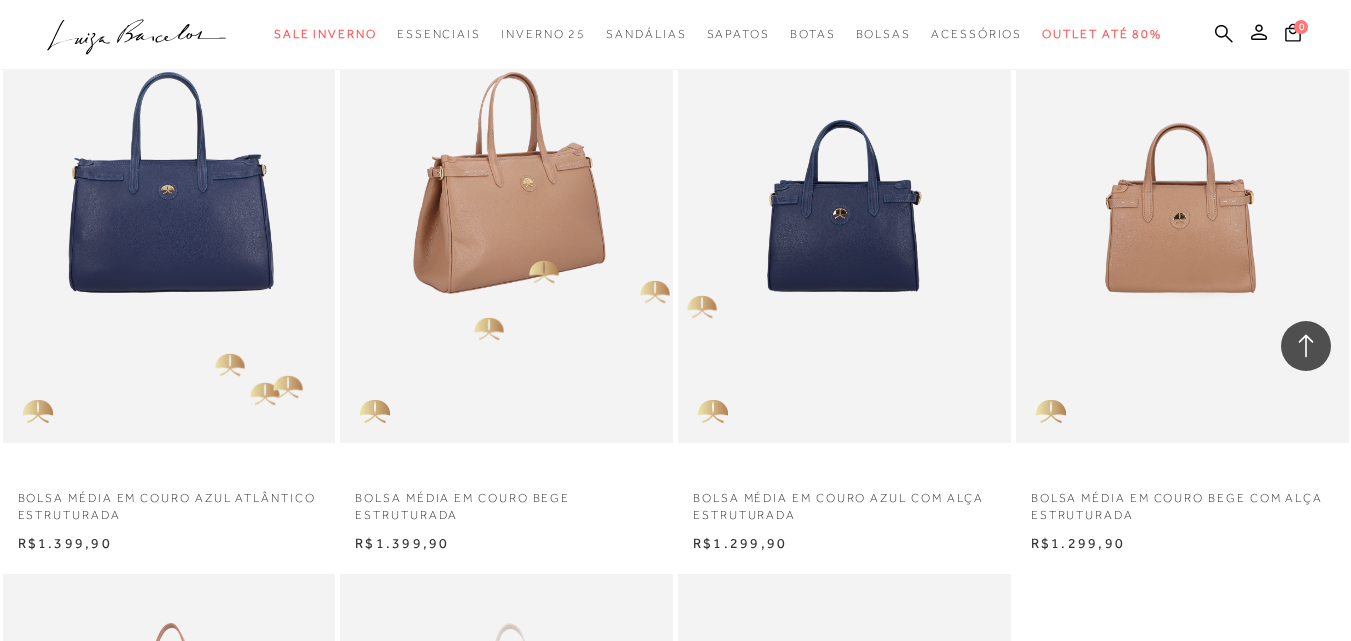 click at bounding box center (507, 193) 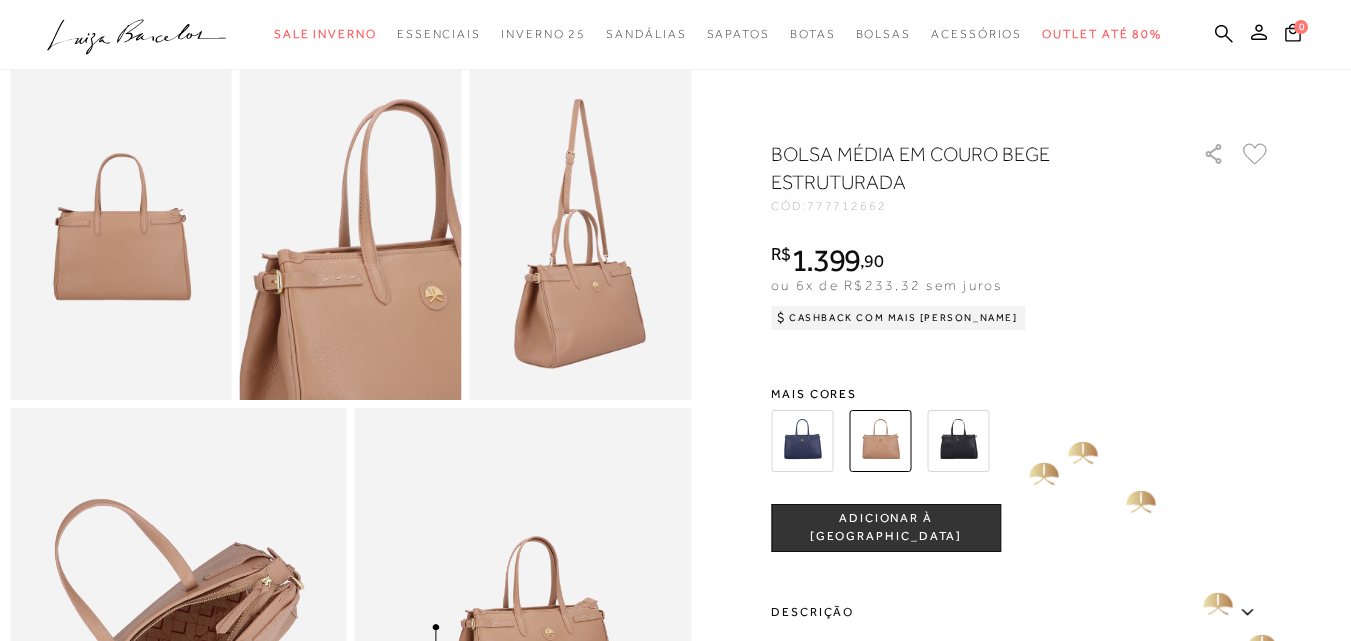 scroll, scrollTop: 500, scrollLeft: 0, axis: vertical 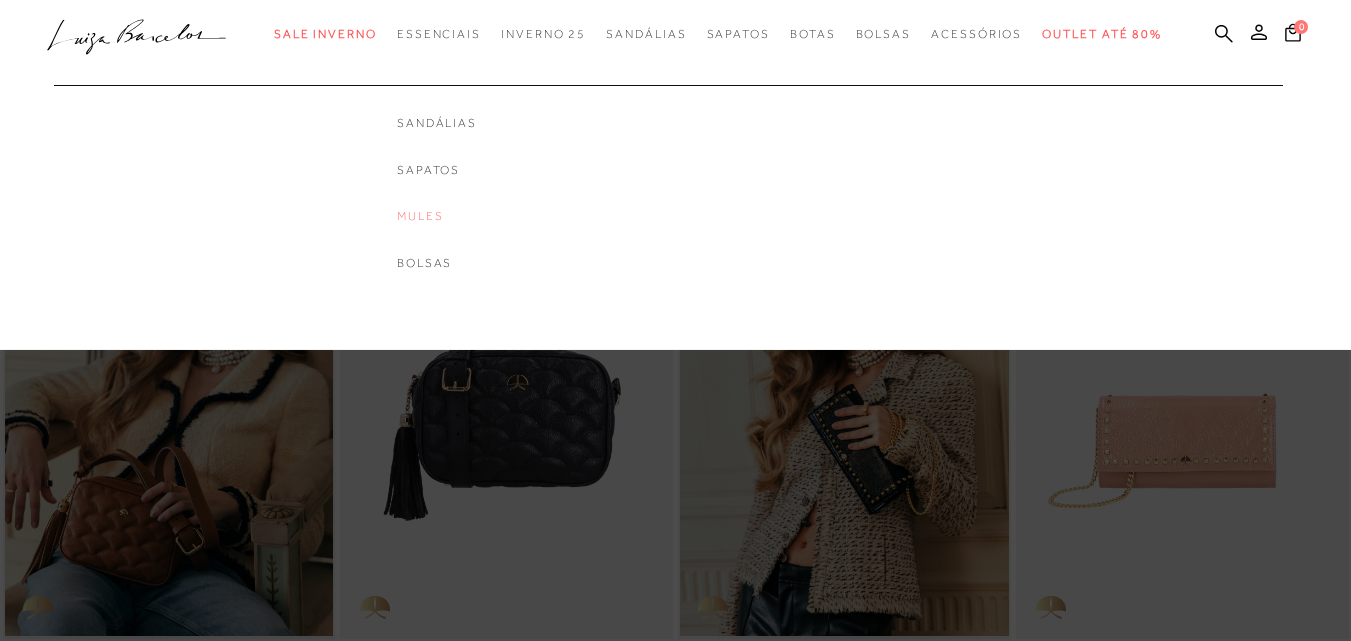click on "Mules" at bounding box center [437, 216] 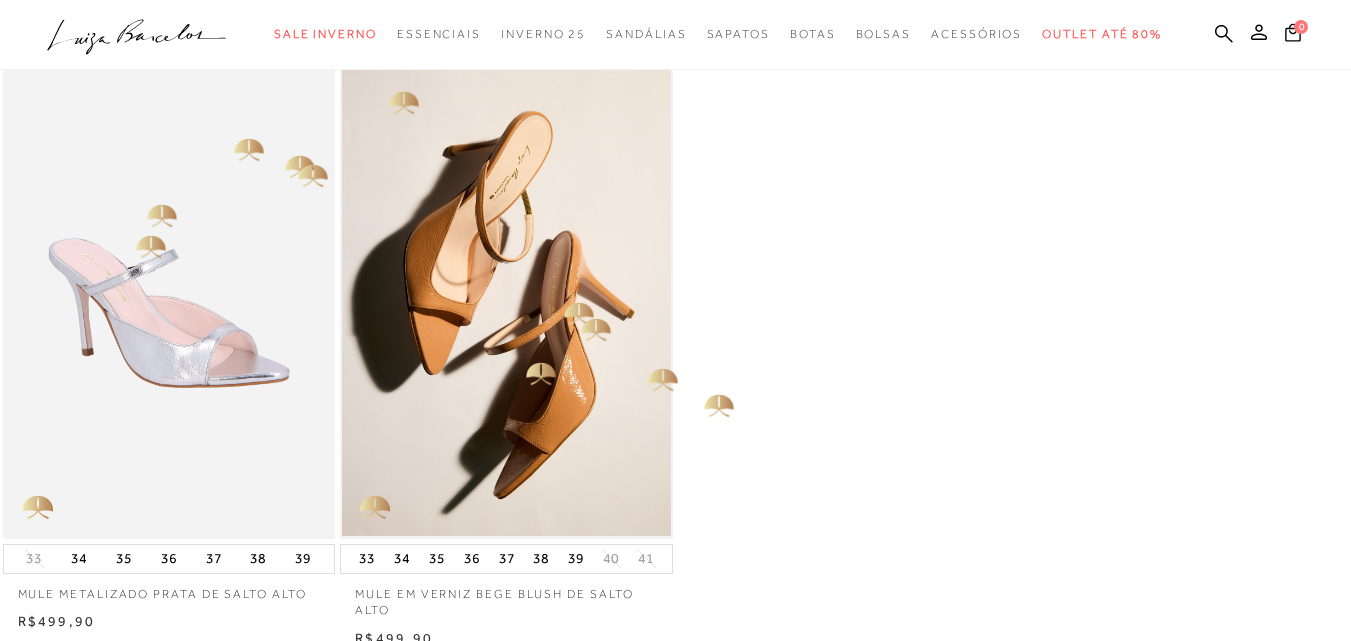 scroll, scrollTop: 0, scrollLeft: 0, axis: both 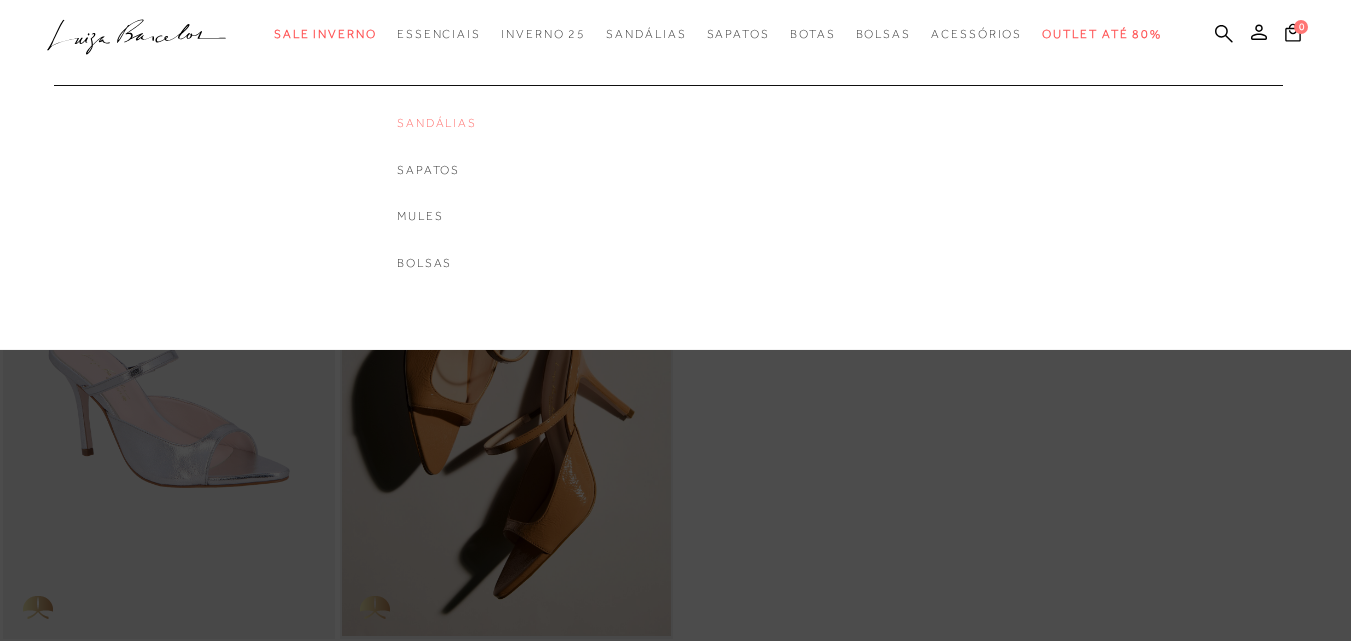 click on "Sandálias" at bounding box center (437, 123) 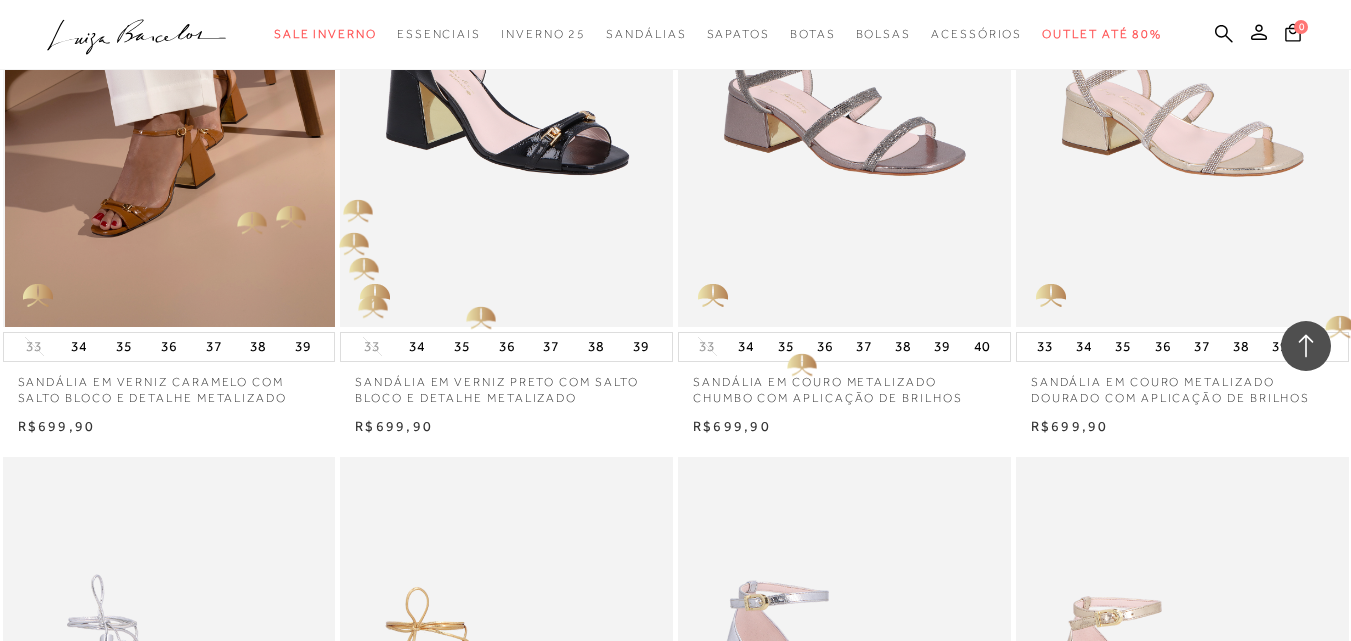 scroll, scrollTop: 2600, scrollLeft: 0, axis: vertical 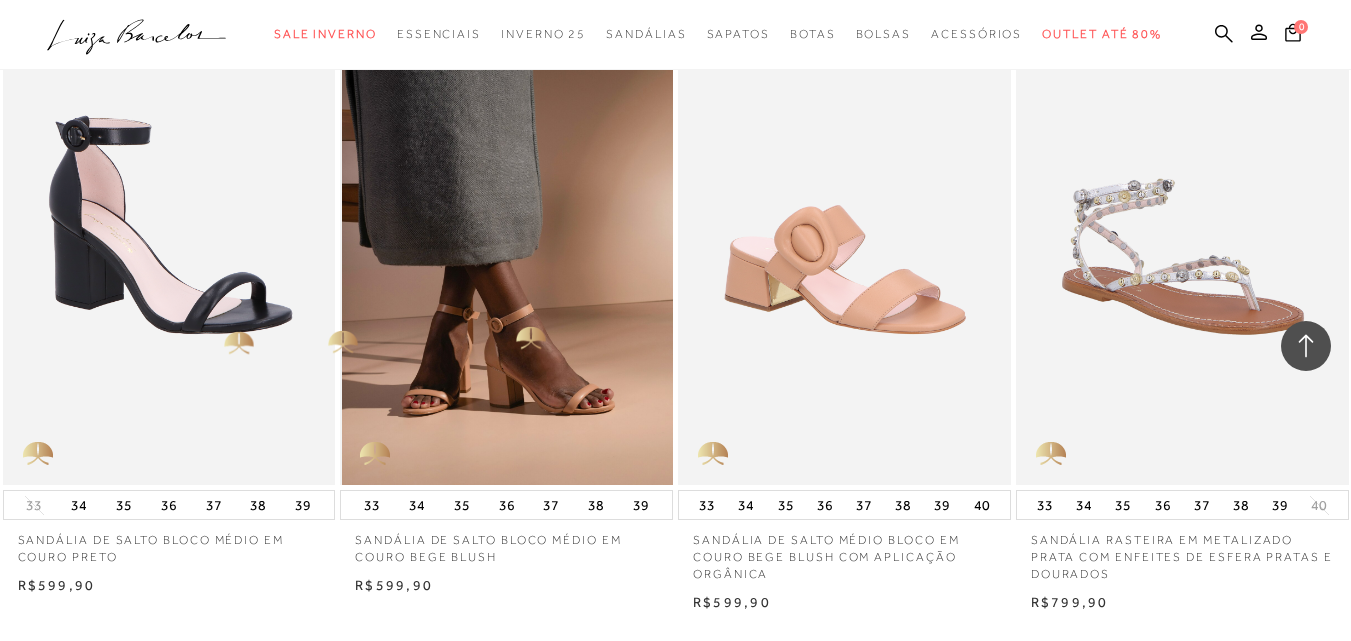 click at bounding box center (507, 235) 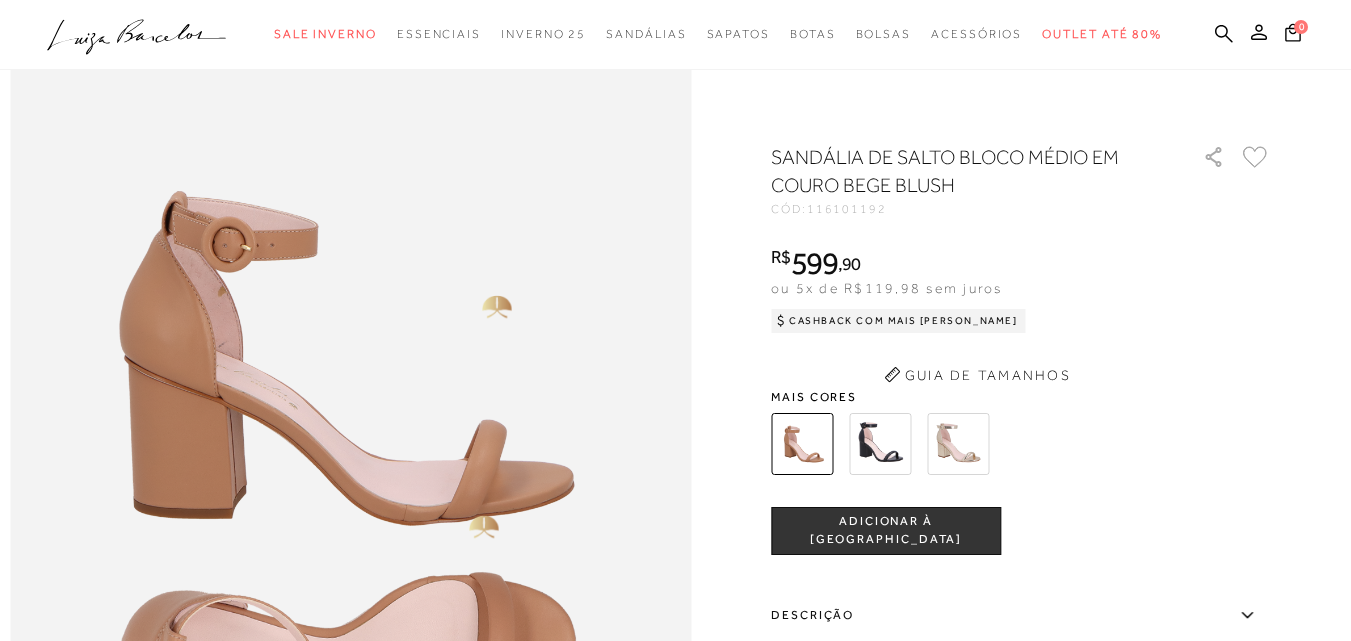 scroll, scrollTop: 800, scrollLeft: 0, axis: vertical 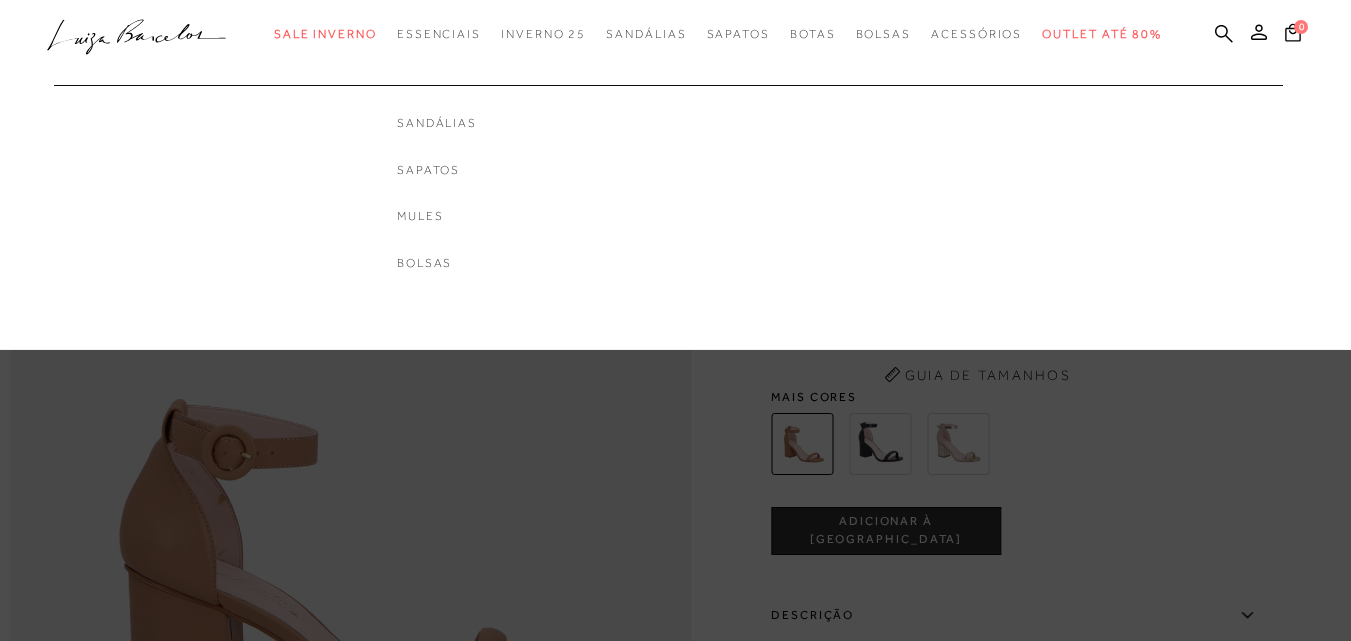 click on "Sandálias
Sapatos
Mules
Bolsas" at bounding box center (437, 193) 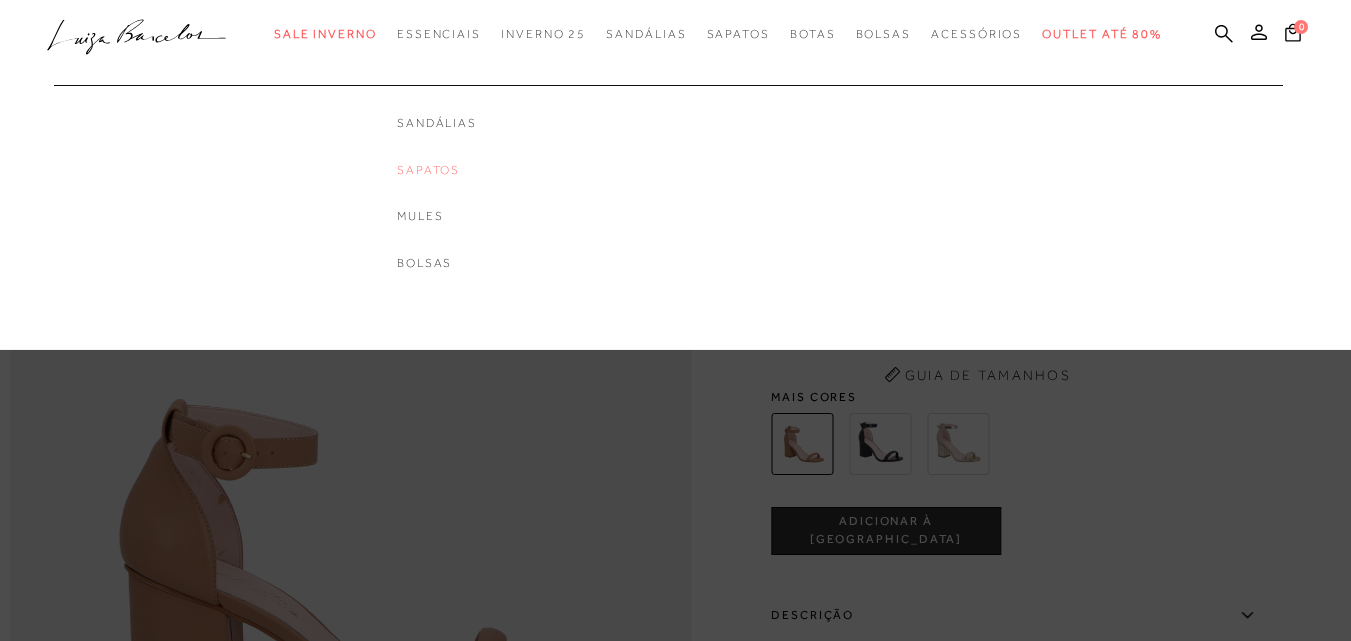 click on "Sapatos" at bounding box center (437, 170) 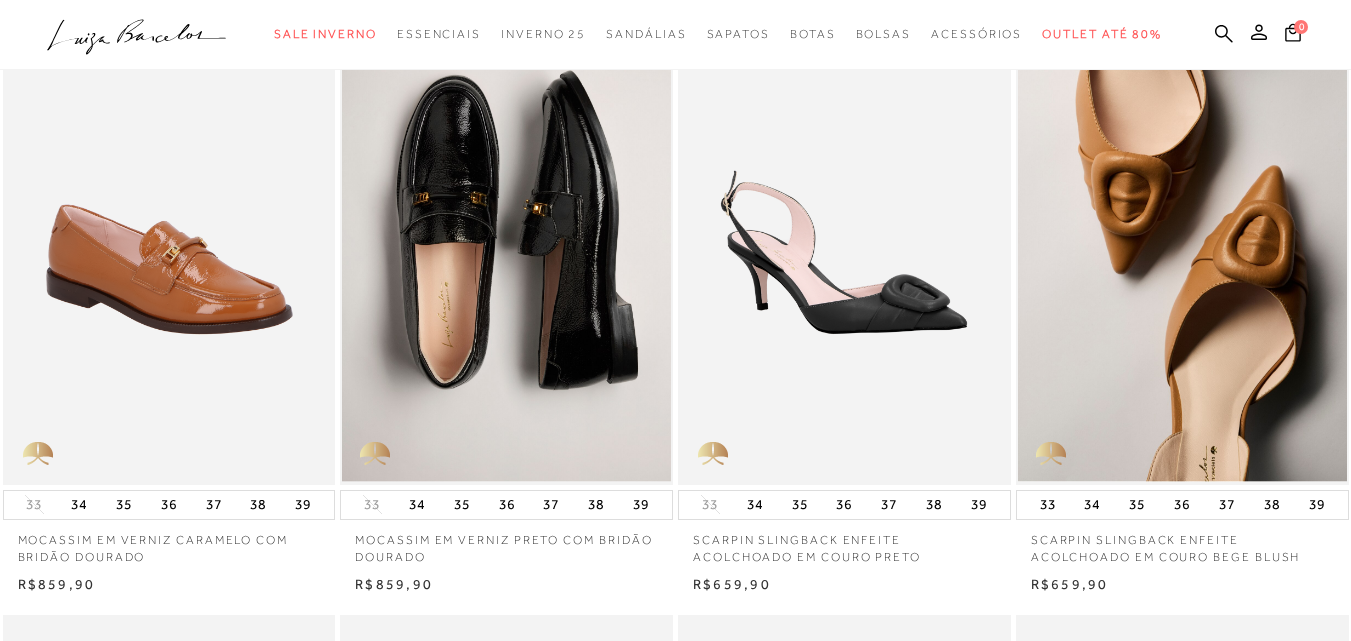 scroll, scrollTop: 0, scrollLeft: 0, axis: both 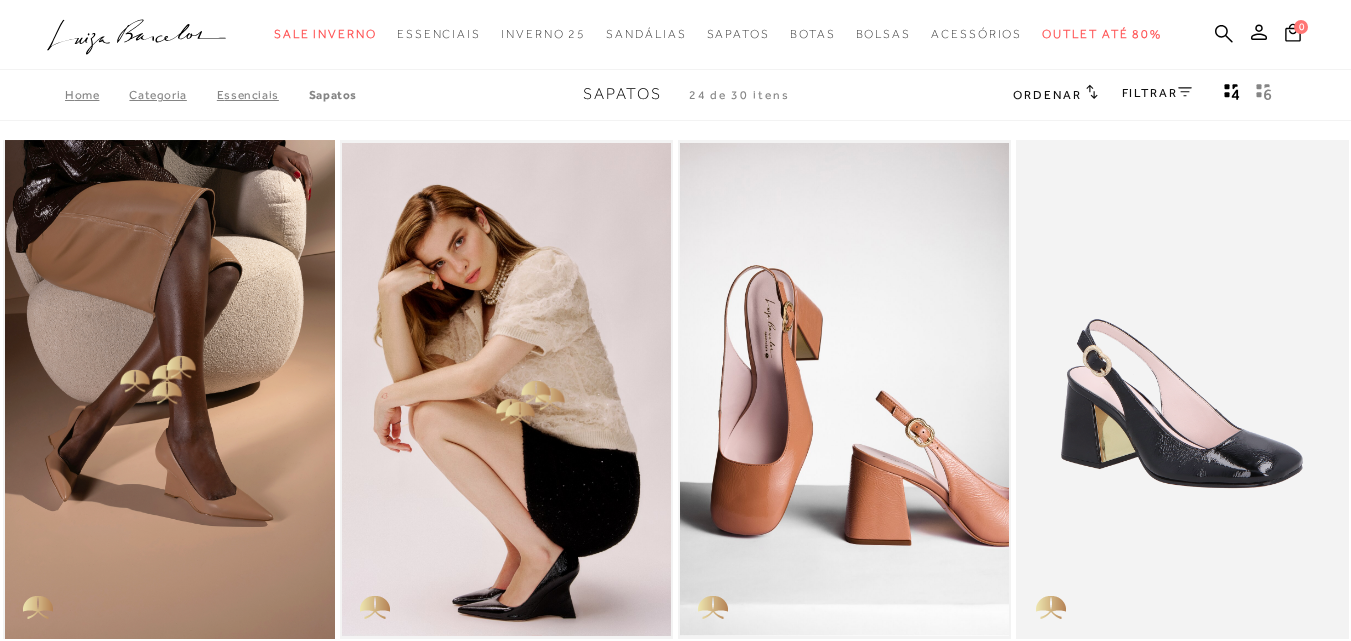click at bounding box center [170, 389] 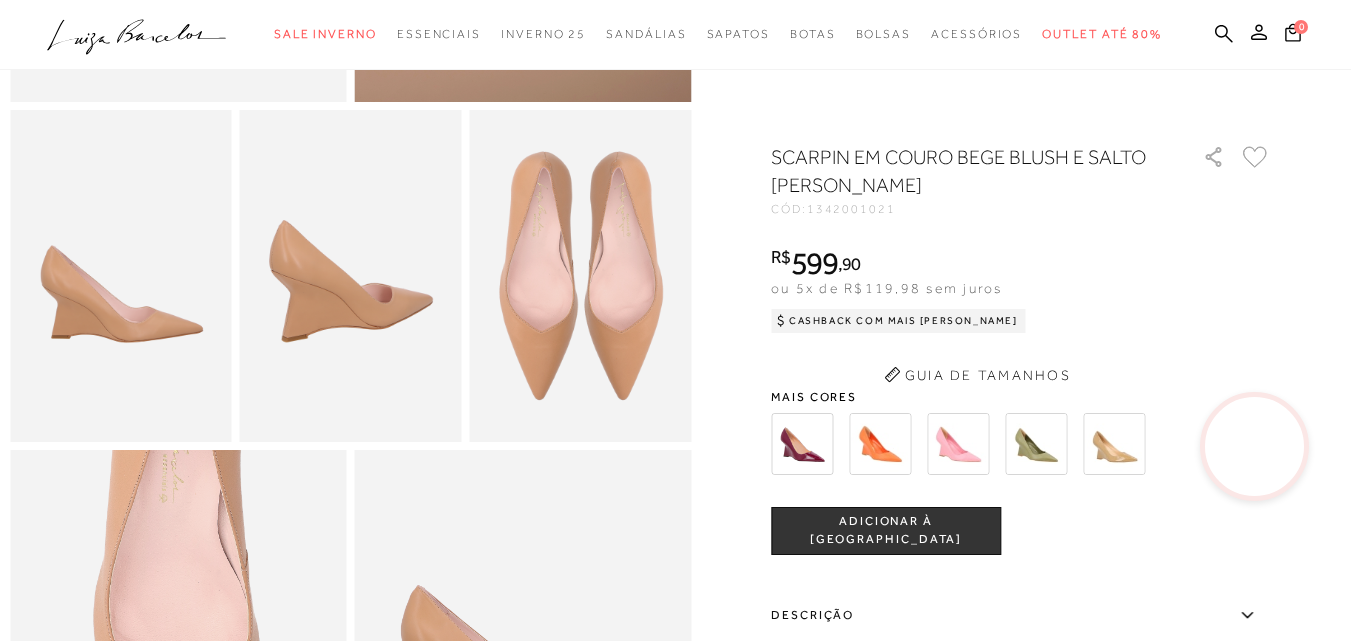 scroll, scrollTop: 1700, scrollLeft: 0, axis: vertical 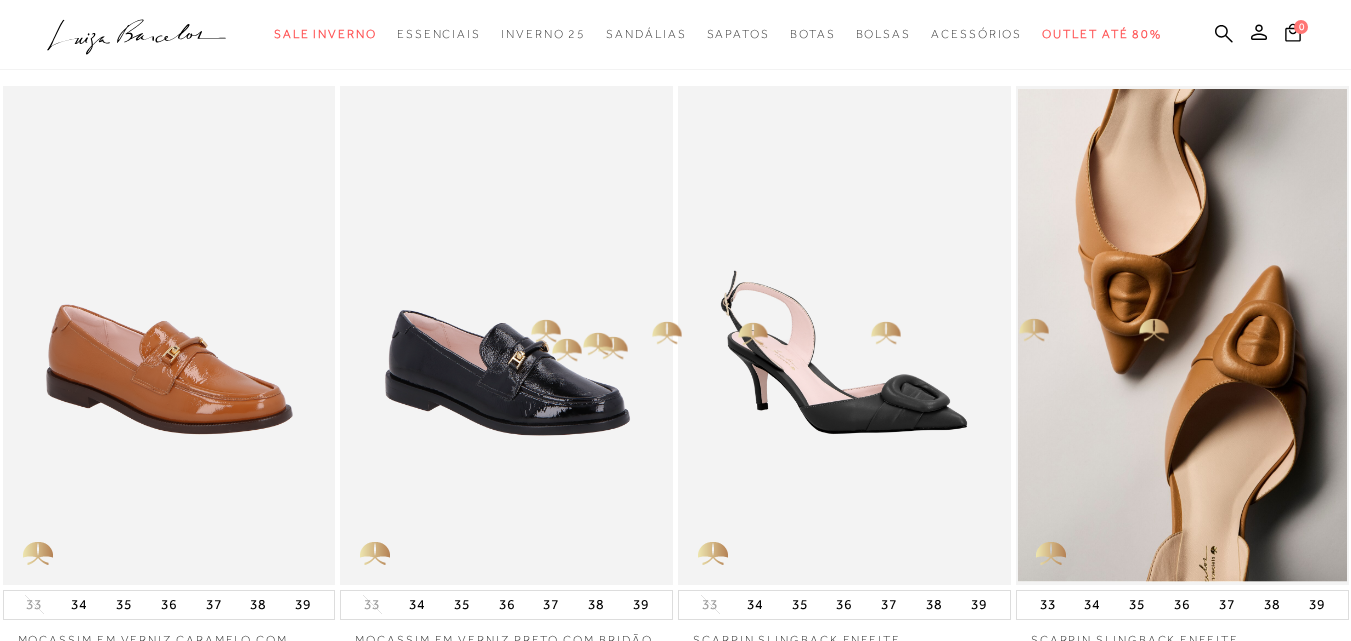 click at bounding box center [507, 335] 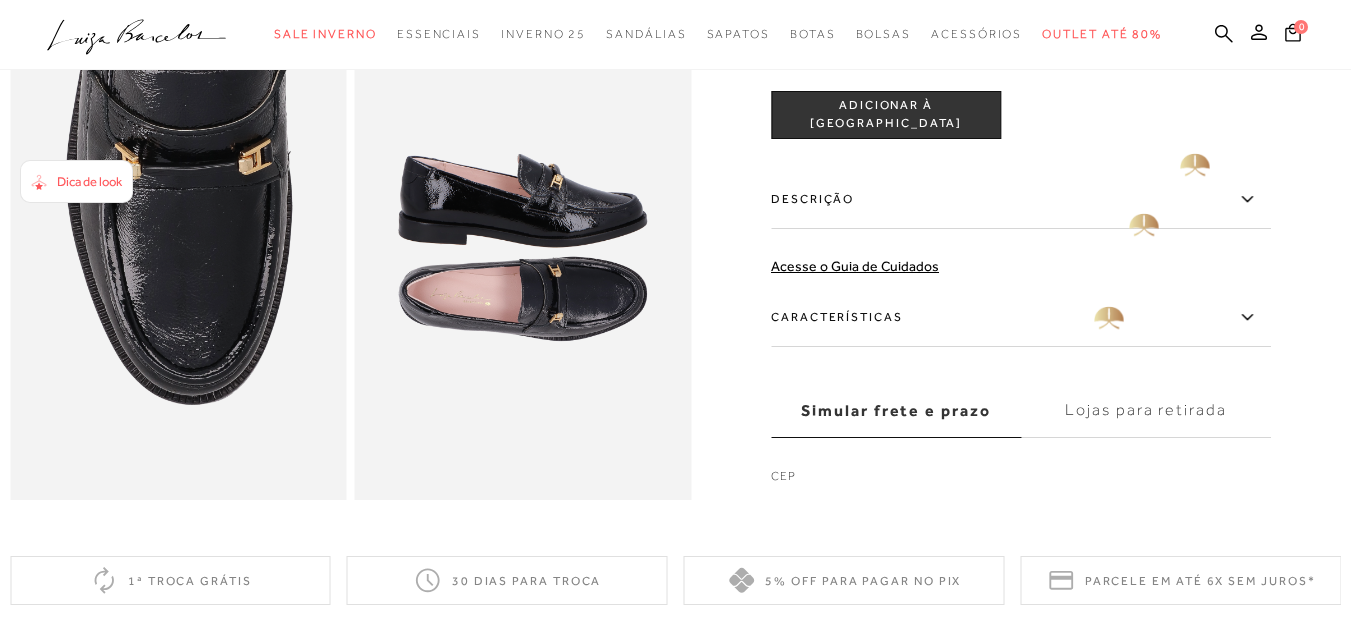 scroll, scrollTop: 500, scrollLeft: 0, axis: vertical 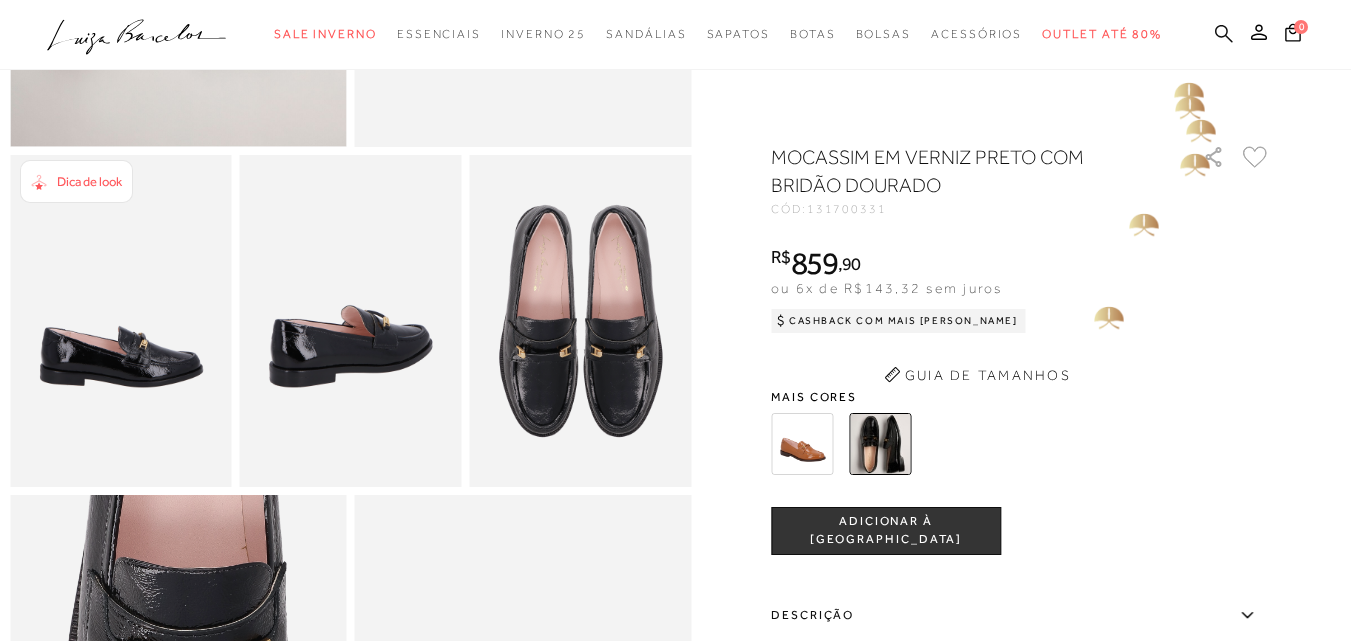 click 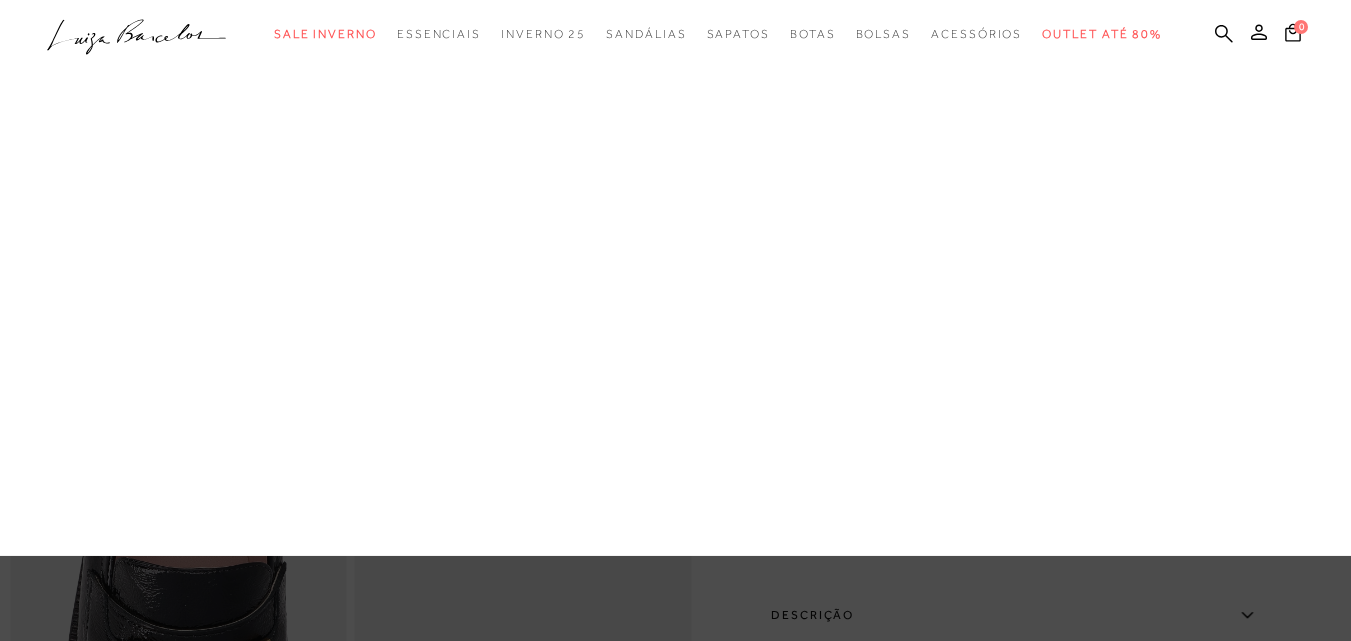click on "Scarpin" at bounding box center [0, 0] 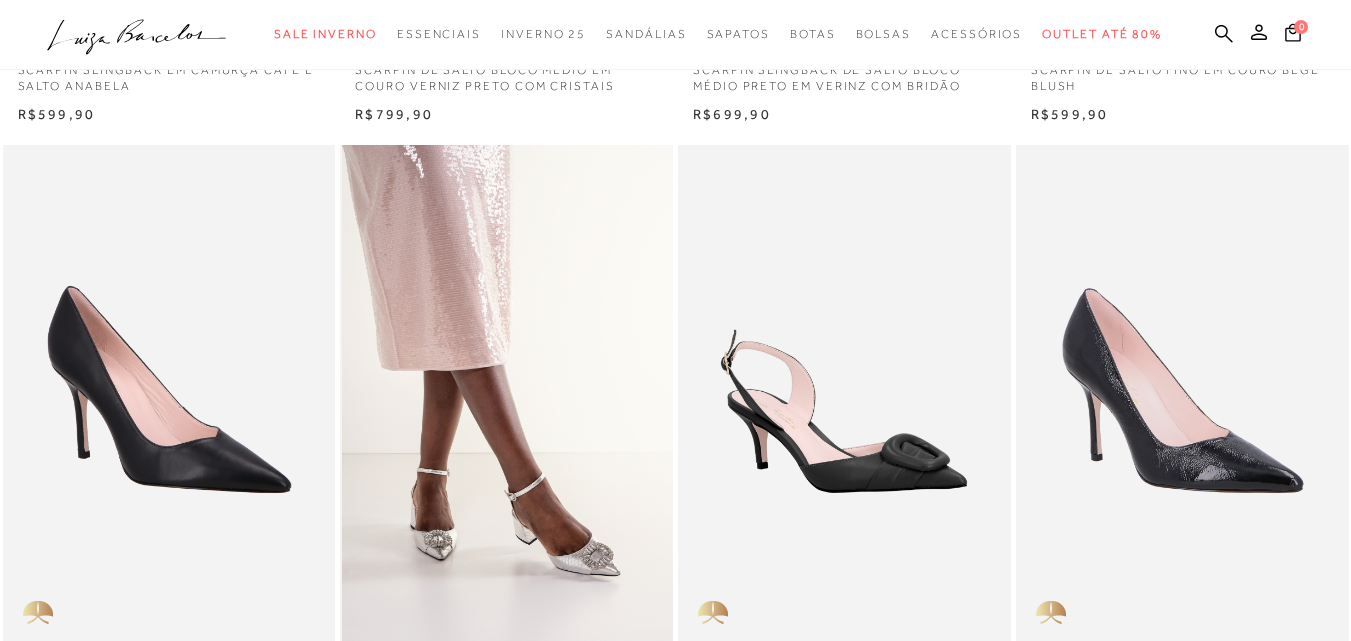 scroll, scrollTop: 700, scrollLeft: 0, axis: vertical 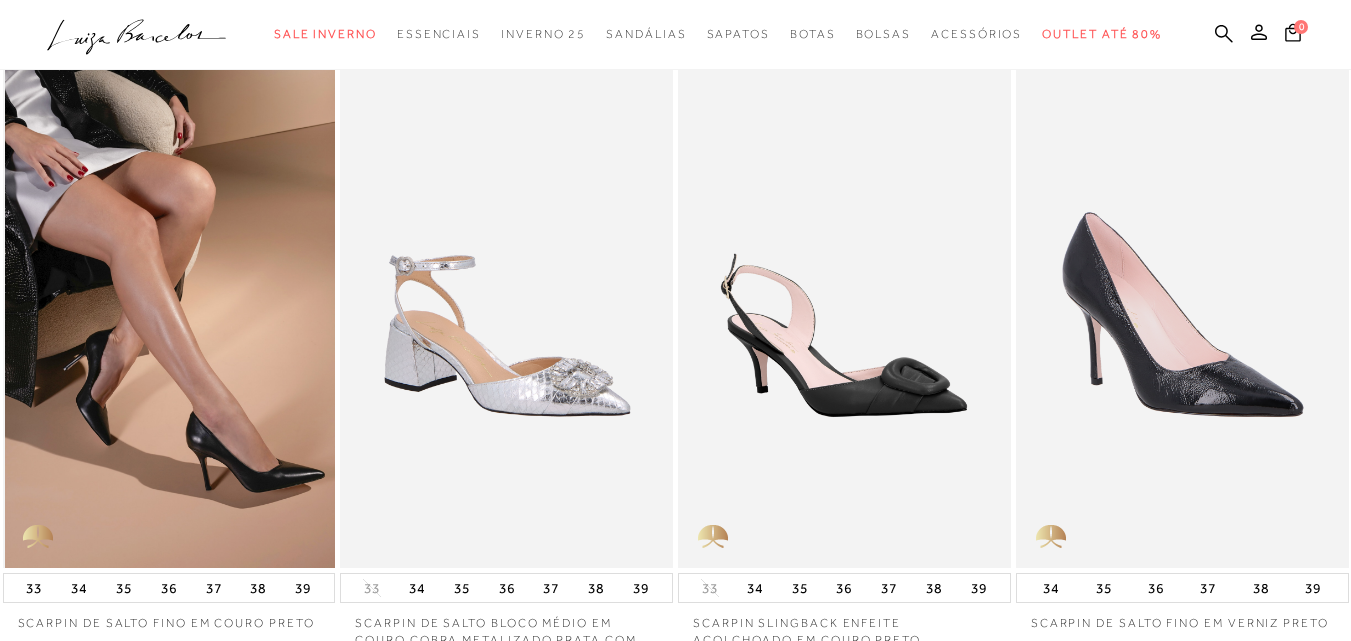 click at bounding box center [170, 318] 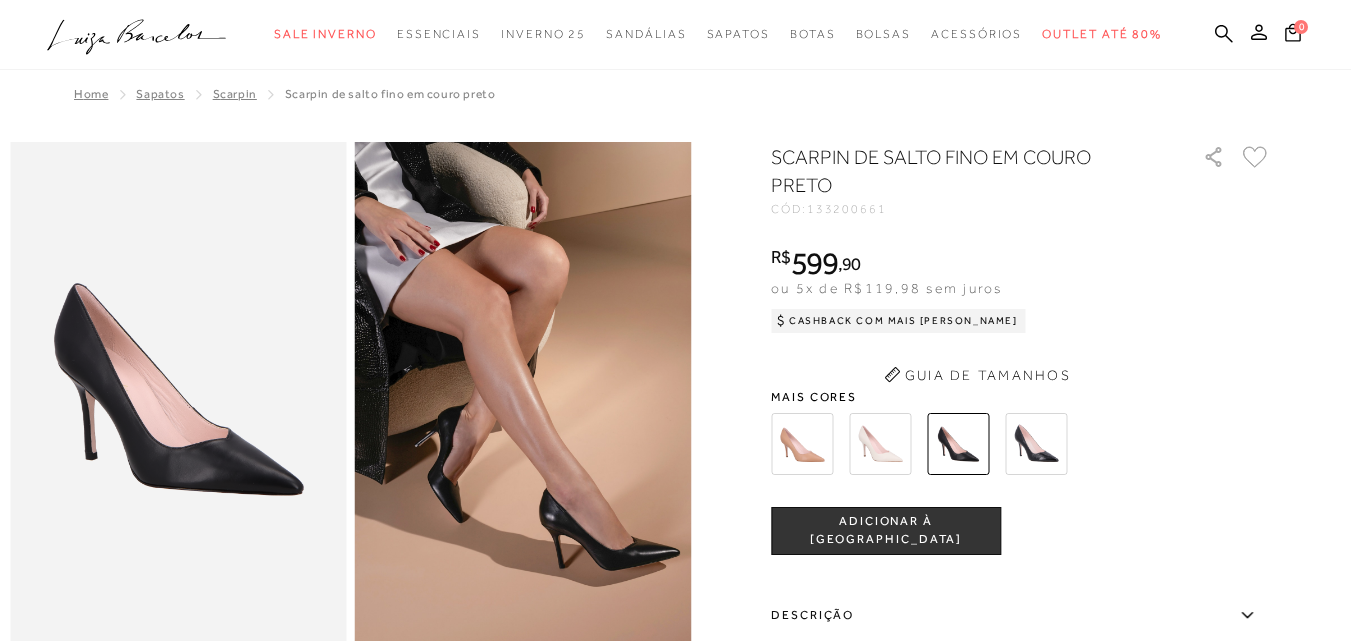scroll, scrollTop: 0, scrollLeft: 0, axis: both 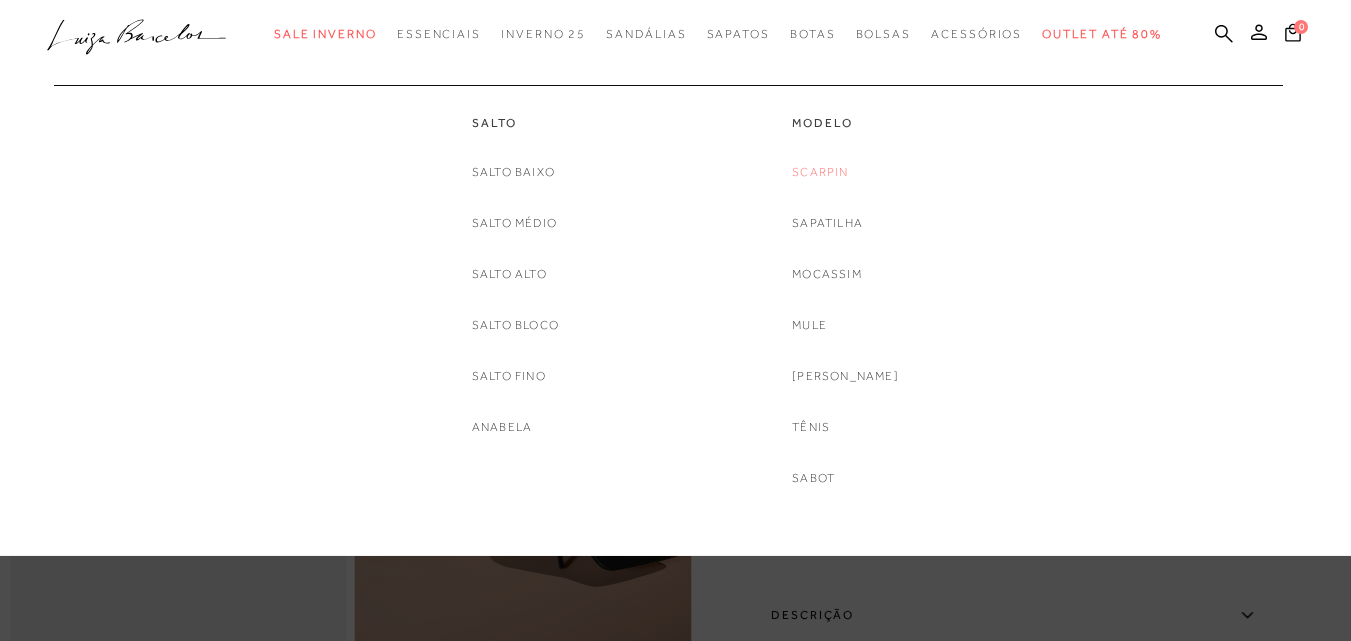 click on "Scarpin" at bounding box center [820, 172] 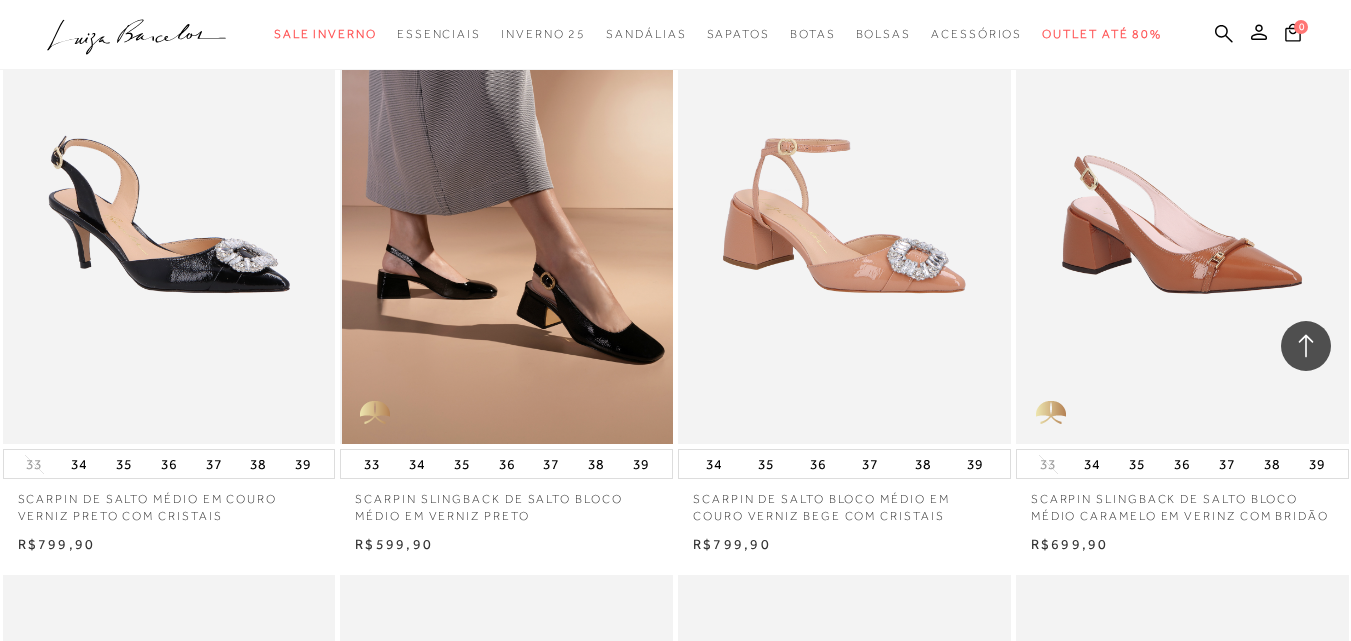 scroll, scrollTop: 2100, scrollLeft: 0, axis: vertical 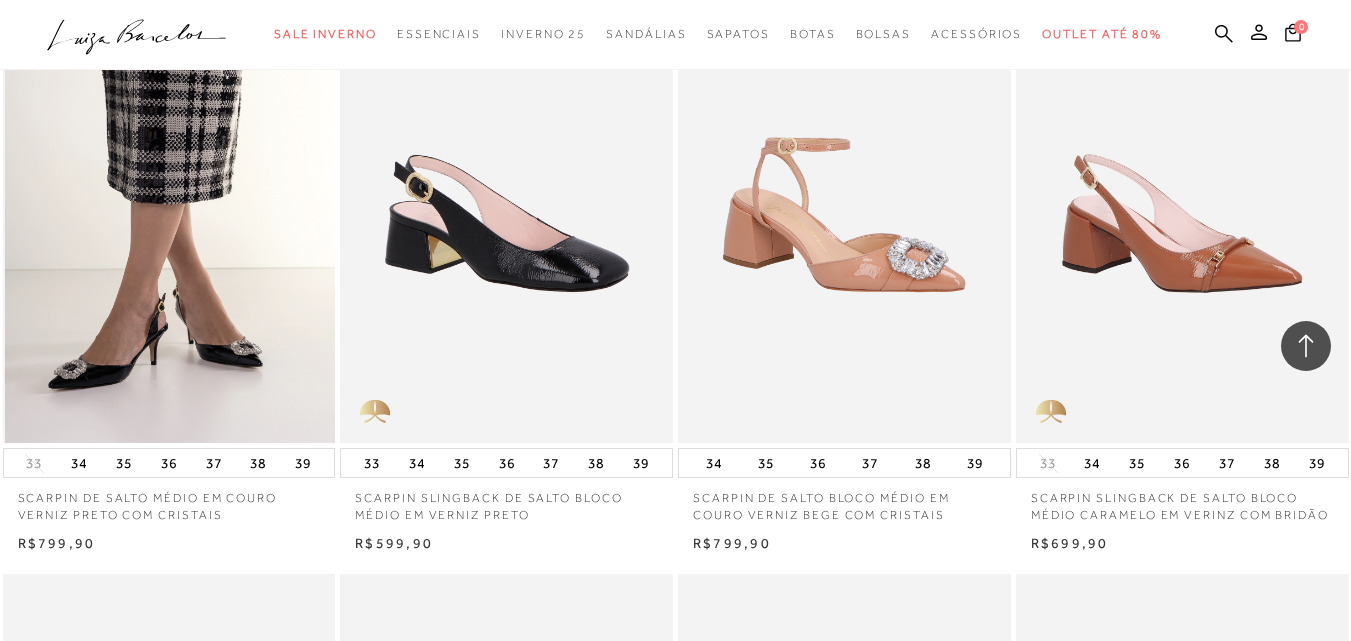 click at bounding box center (170, 193) 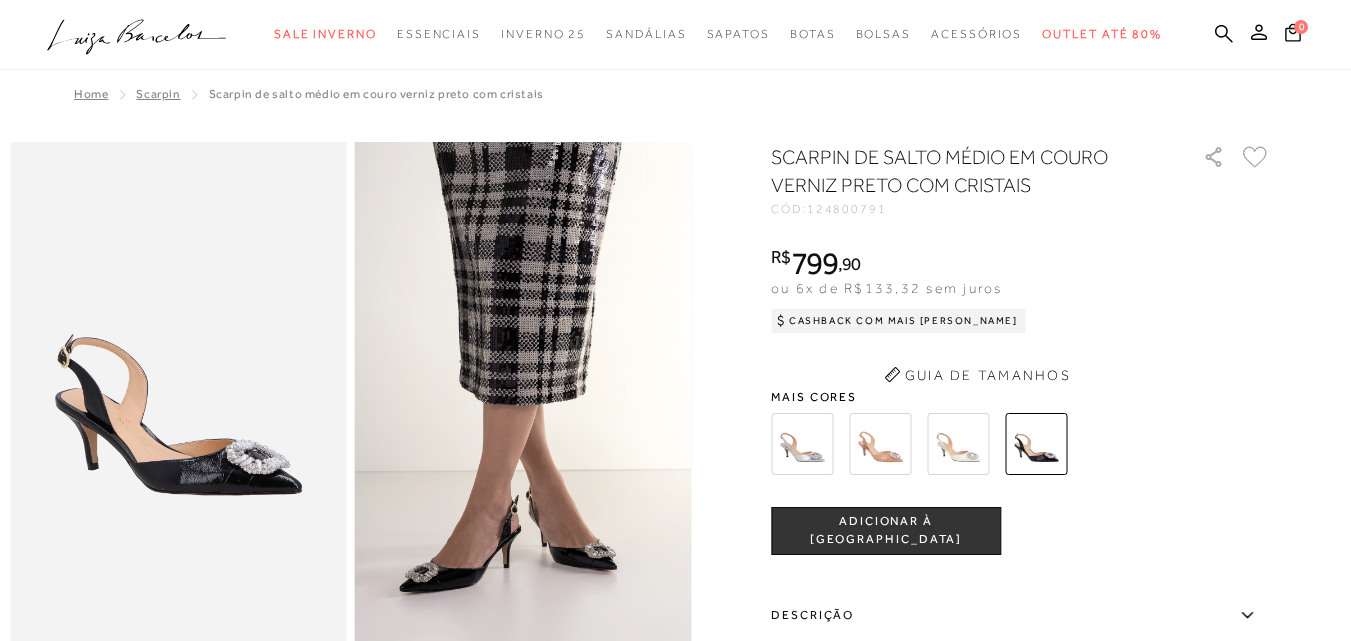 scroll, scrollTop: 0, scrollLeft: 0, axis: both 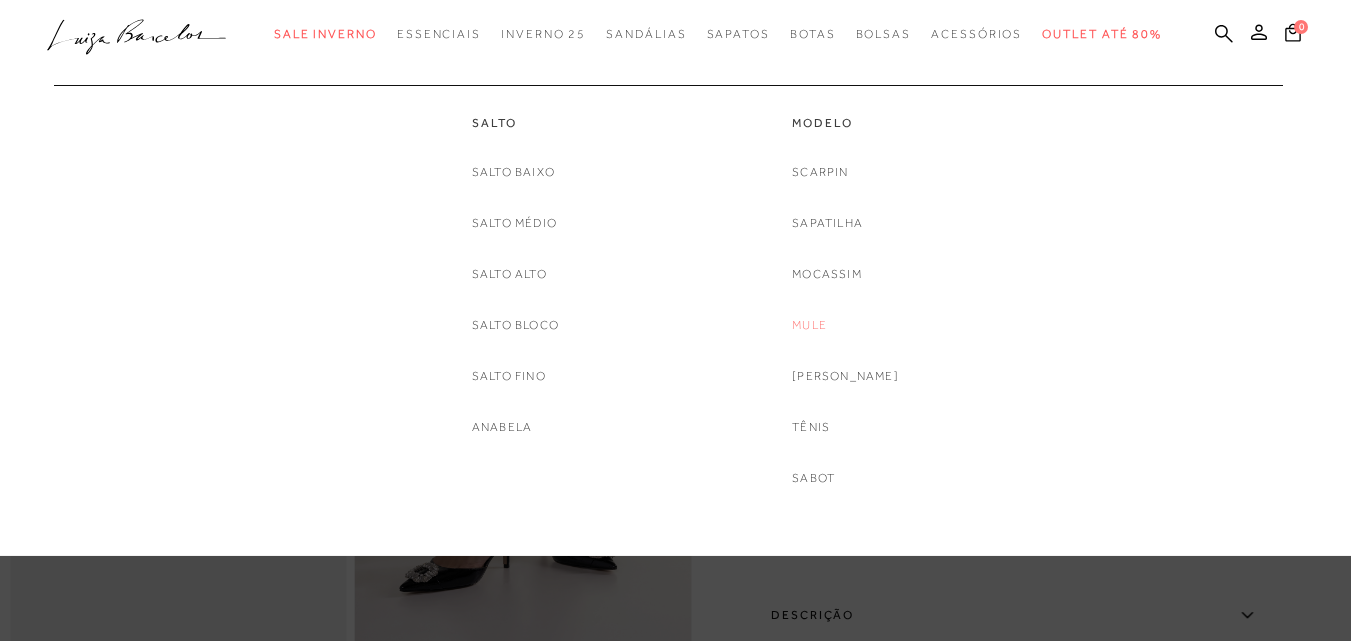 click on "Mule" at bounding box center [809, 325] 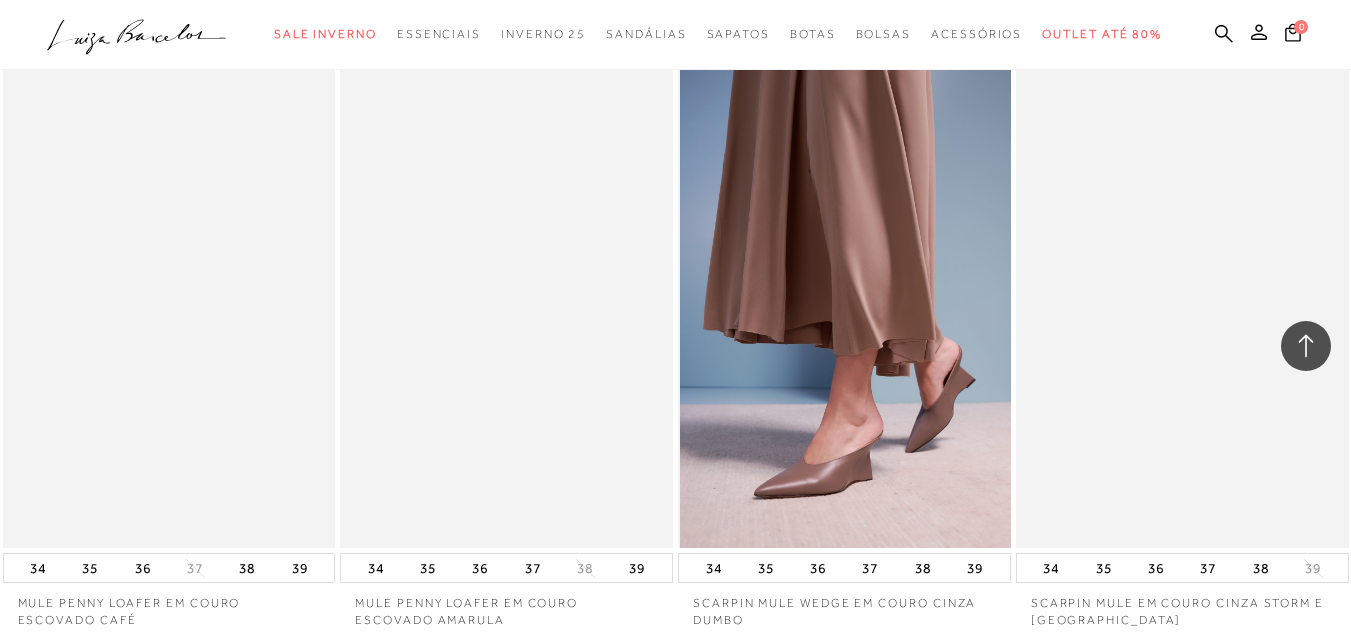 scroll, scrollTop: 1454, scrollLeft: 0, axis: vertical 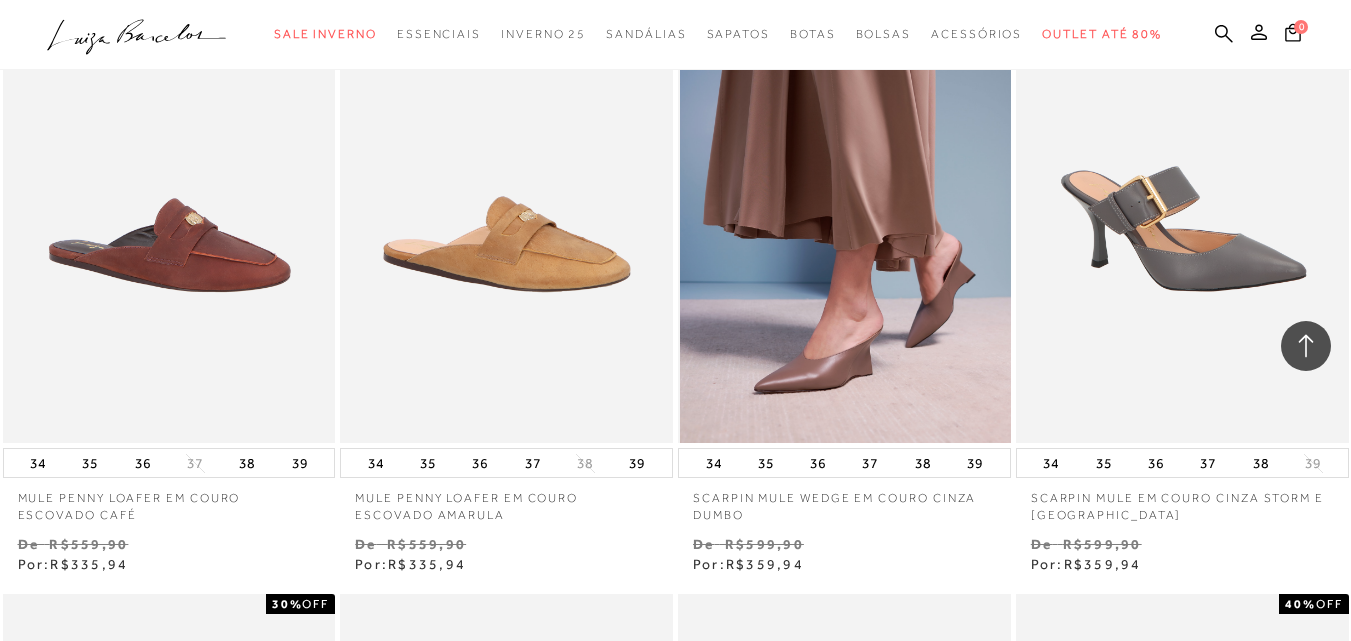 click at bounding box center (845, 193) 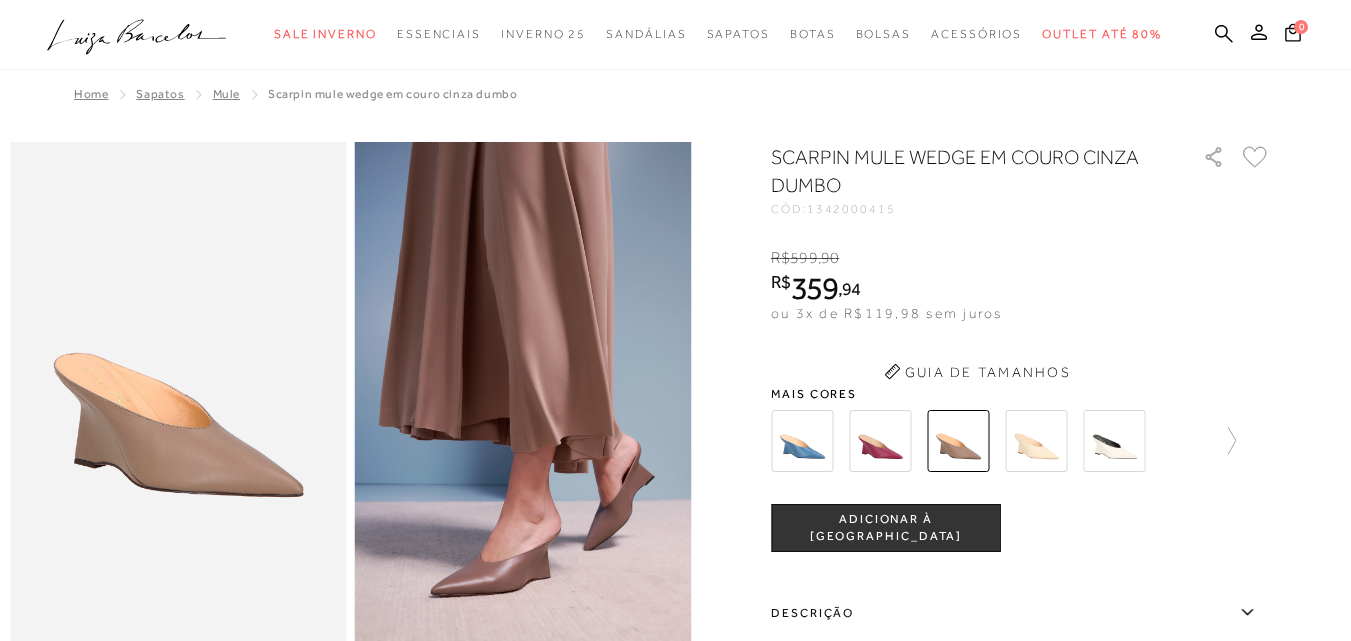 scroll, scrollTop: 0, scrollLeft: 0, axis: both 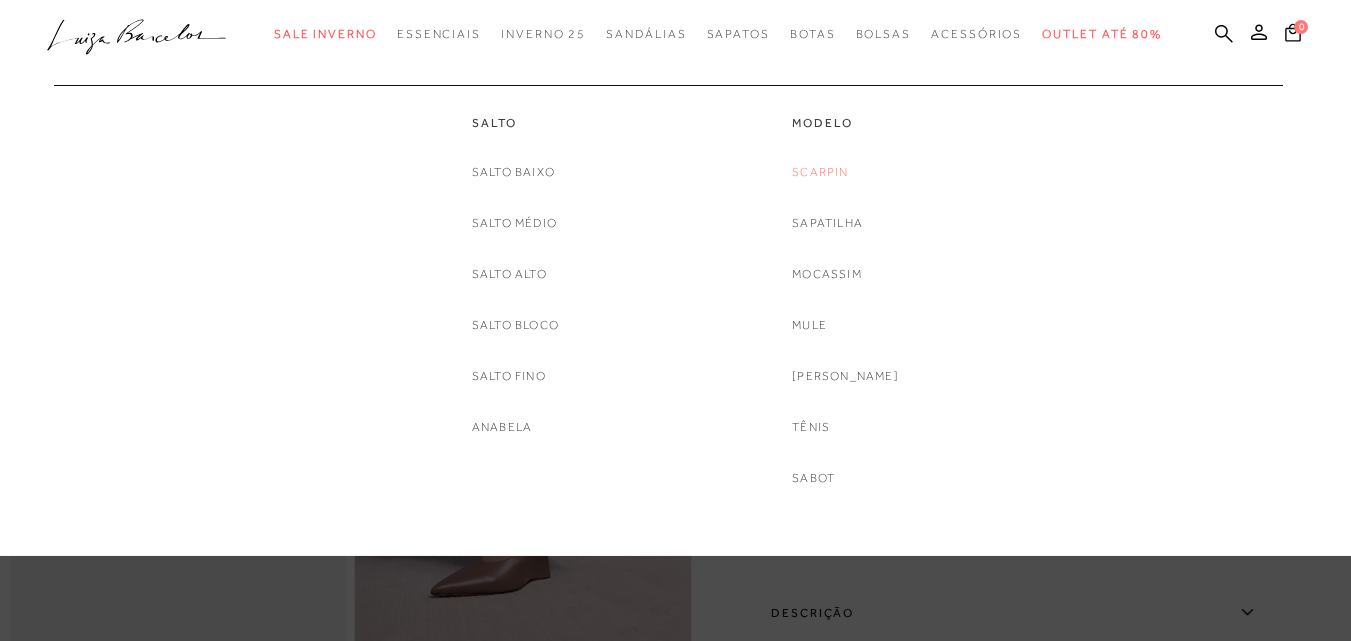 click on "Scarpin" at bounding box center [820, 172] 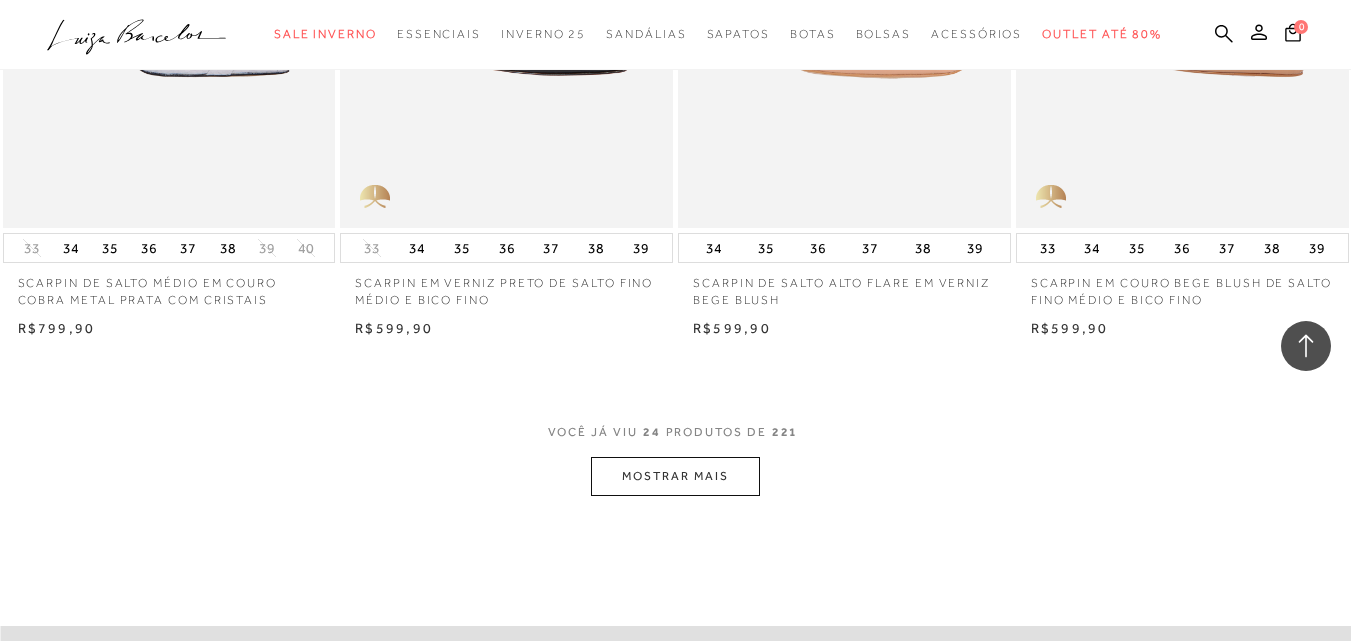 scroll, scrollTop: 3700, scrollLeft: 0, axis: vertical 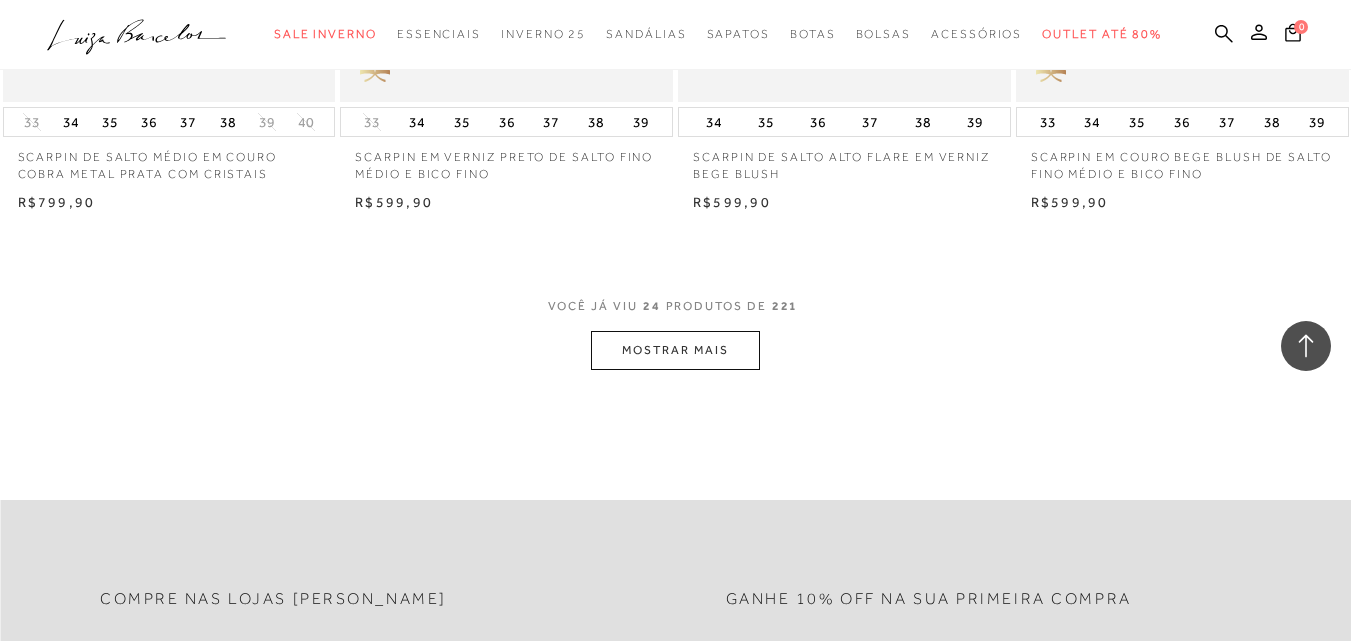 click on "MOSTRAR MAIS" at bounding box center [675, 350] 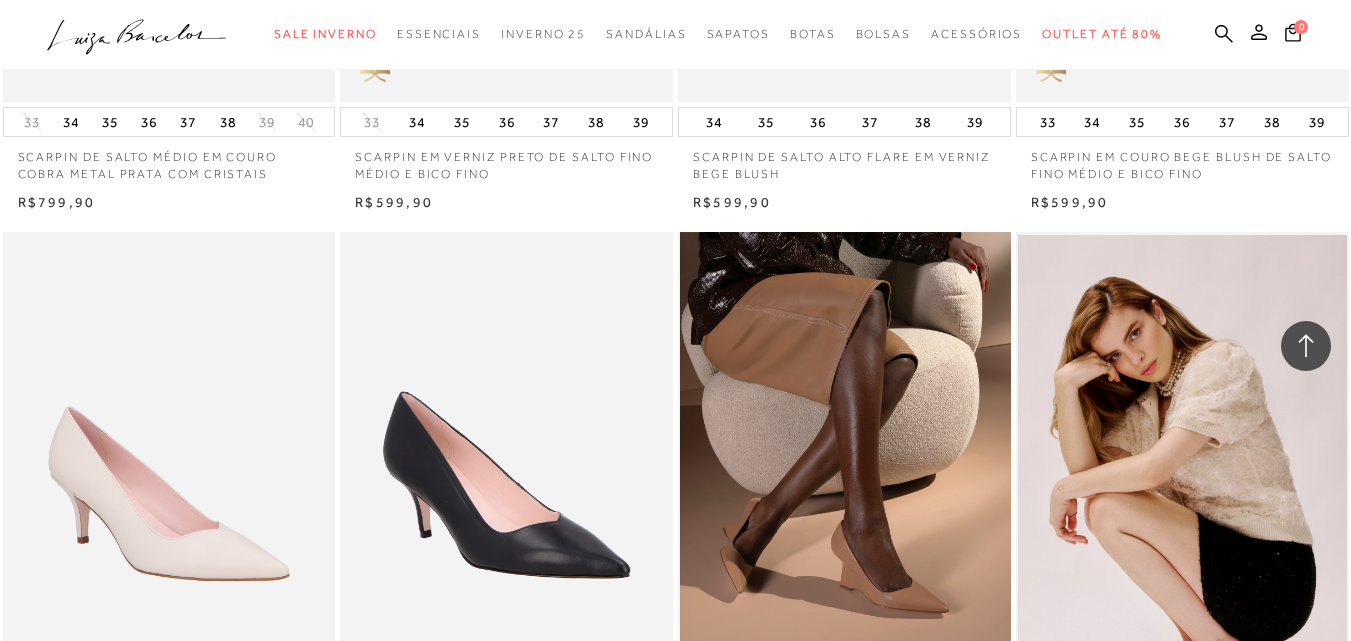 scroll, scrollTop: 3900, scrollLeft: 0, axis: vertical 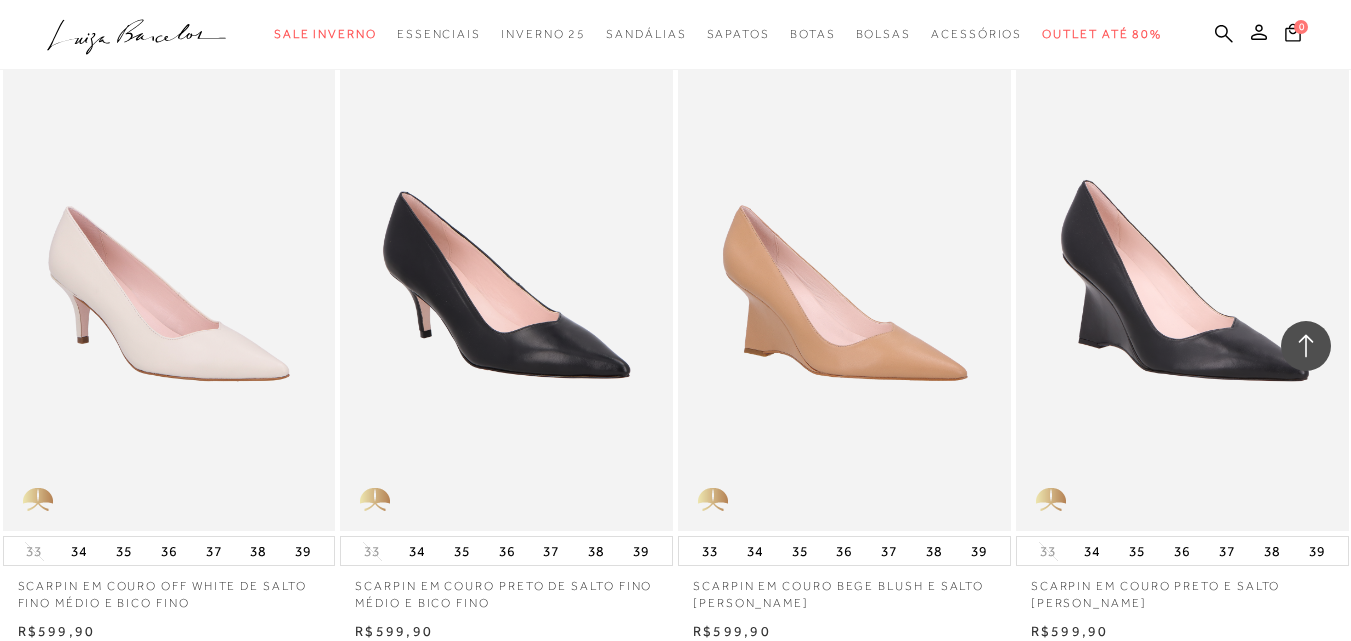 click at bounding box center (1183, 281) 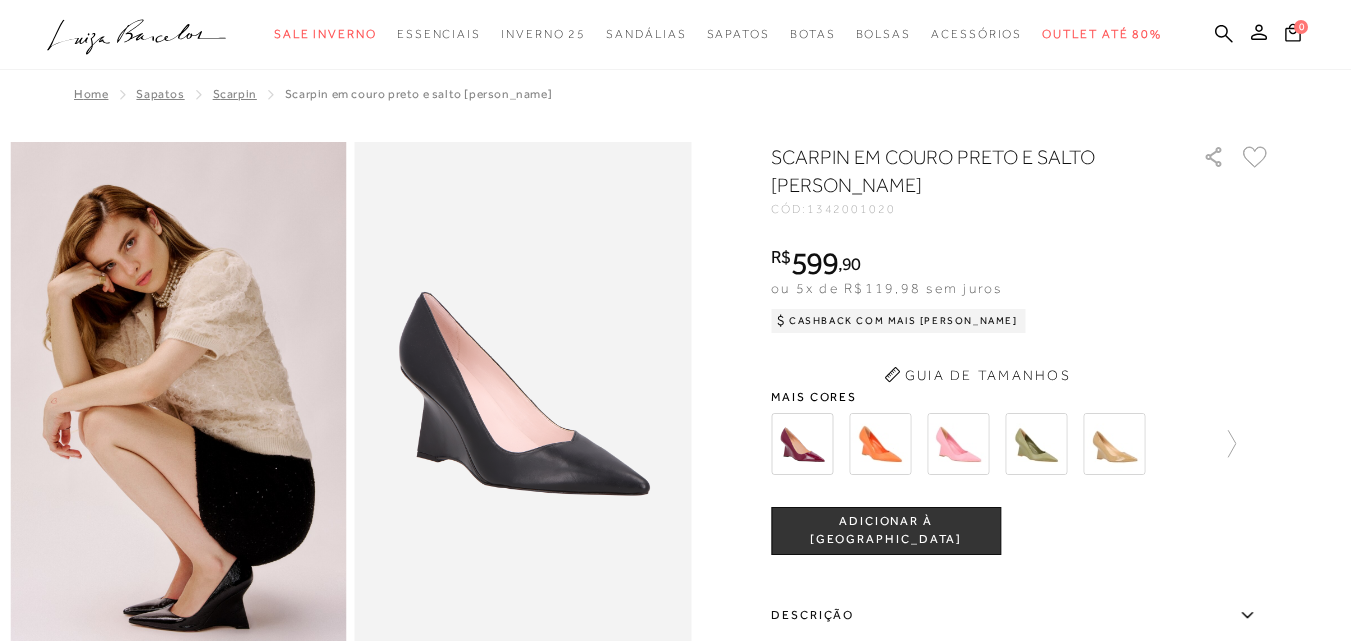 scroll, scrollTop: 0, scrollLeft: 0, axis: both 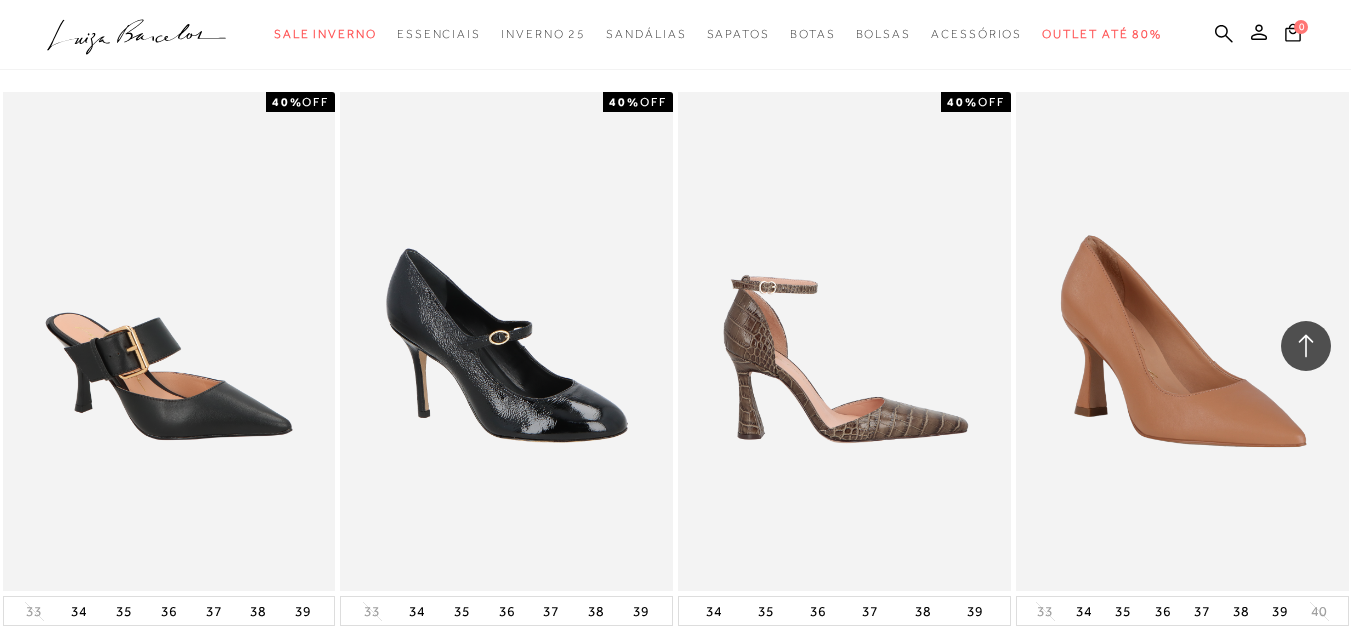 click at bounding box center [845, 341] 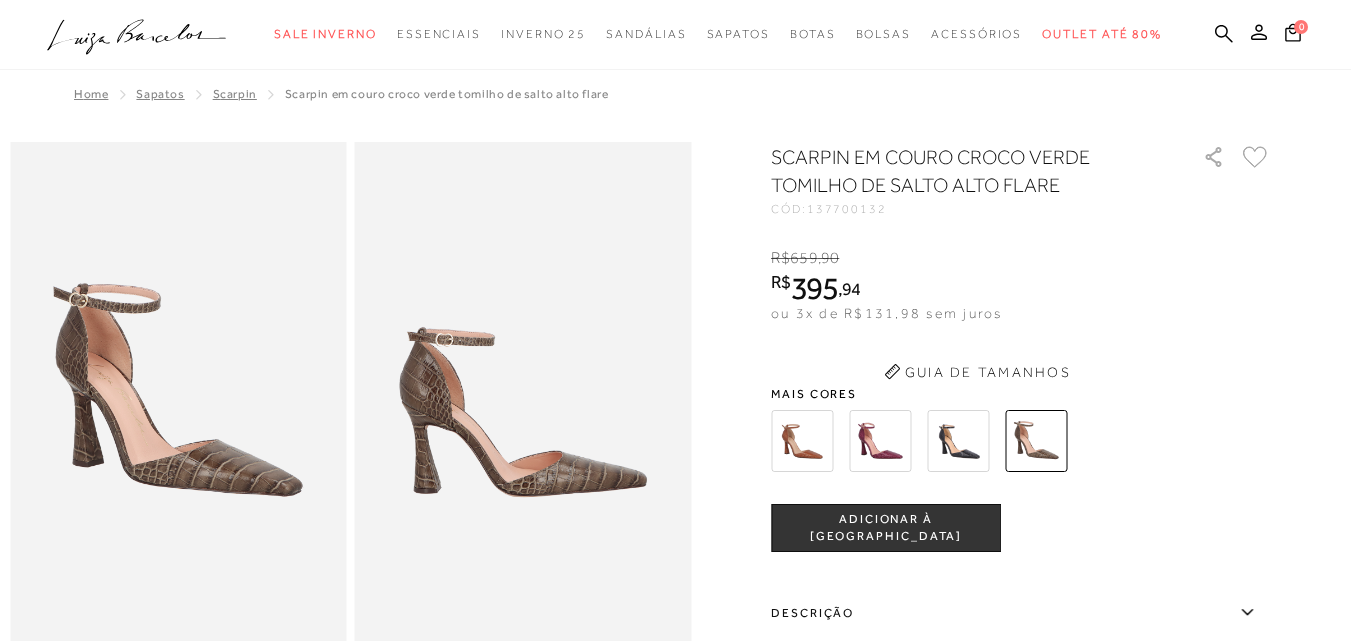 scroll, scrollTop: 0, scrollLeft: 0, axis: both 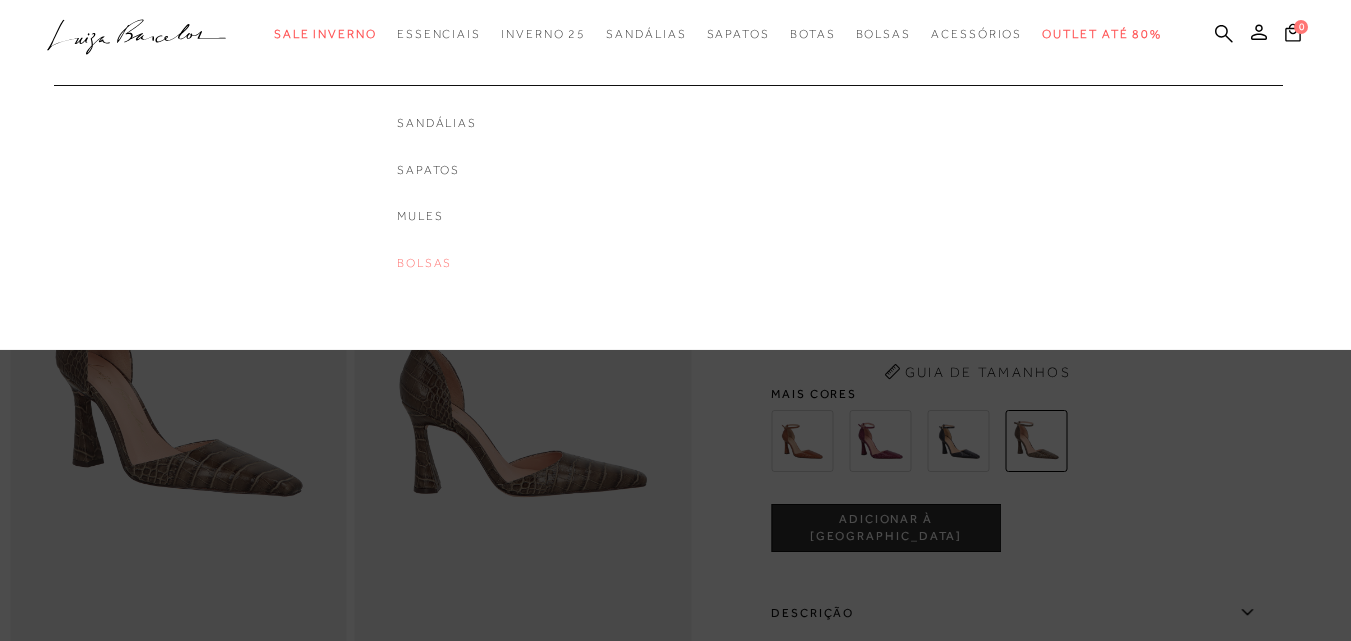 click on "Bolsas" at bounding box center (437, 263) 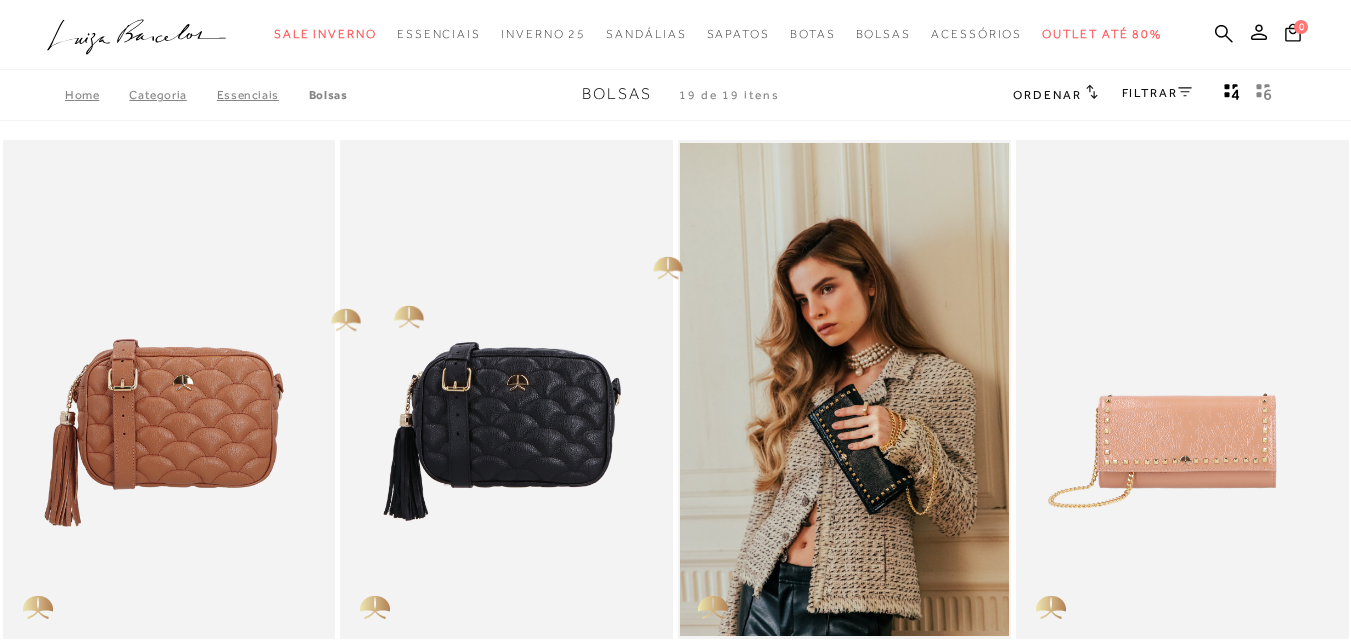 click at bounding box center (170, 389) 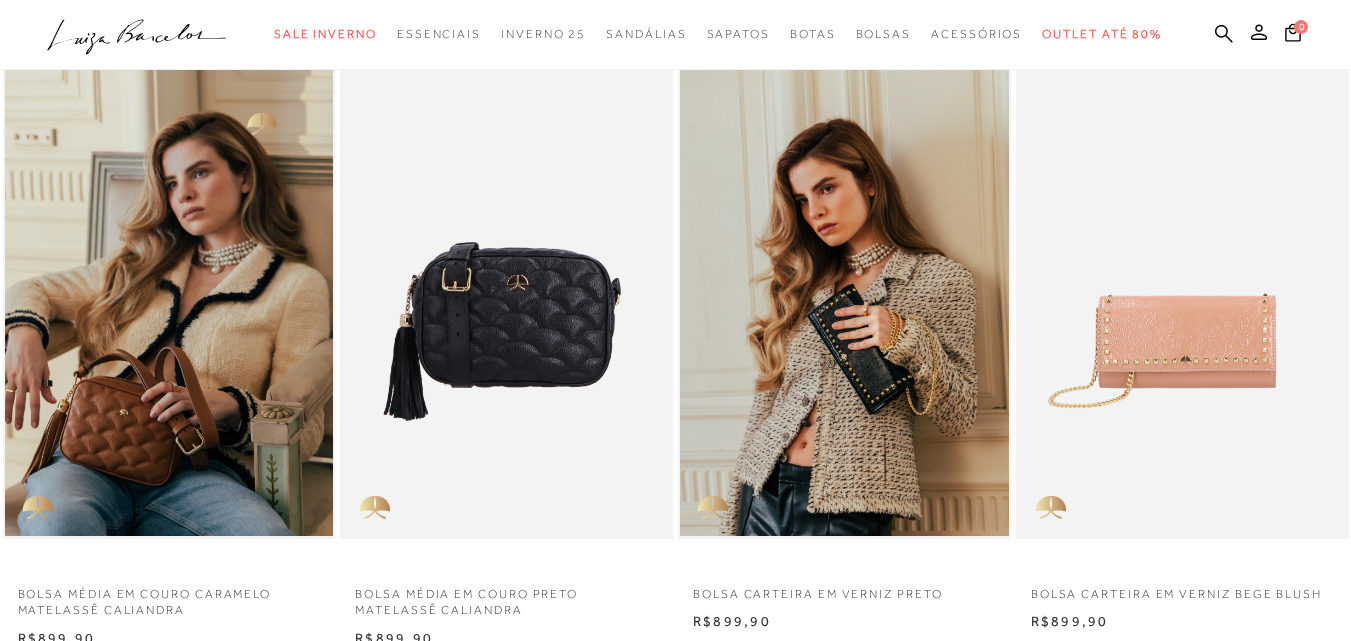 scroll, scrollTop: 0, scrollLeft: 0, axis: both 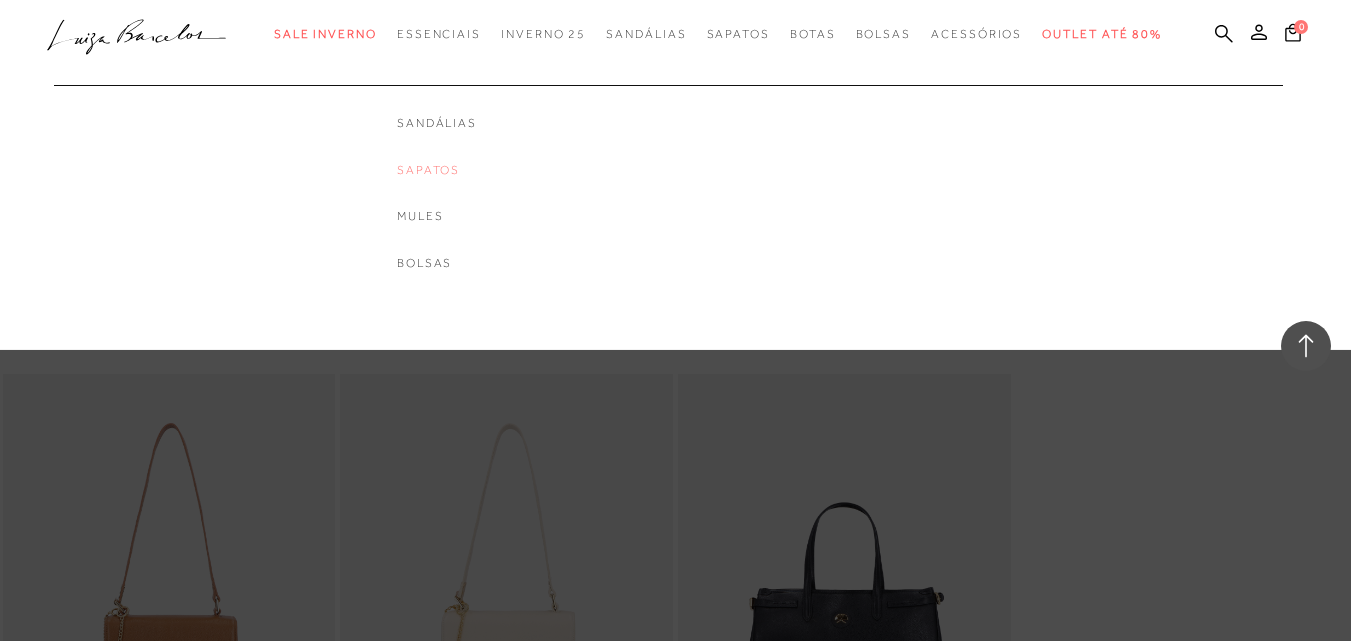 click on "Sapatos" at bounding box center [437, 170] 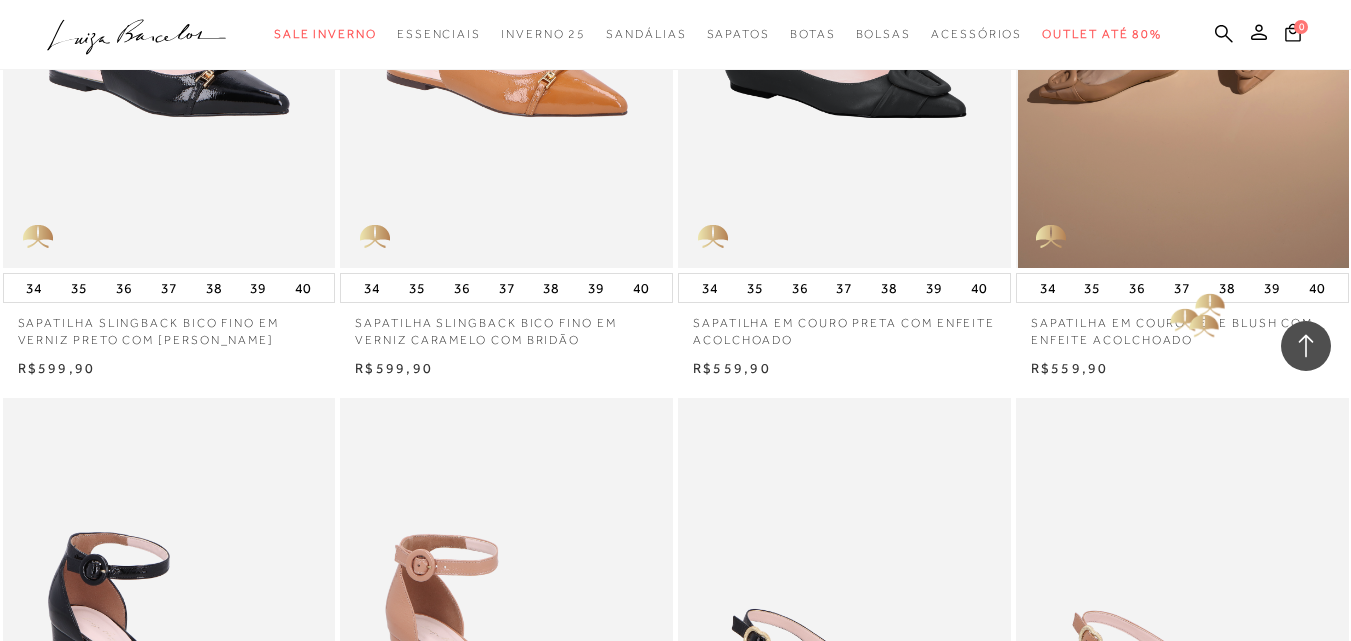 scroll, scrollTop: 1300, scrollLeft: 0, axis: vertical 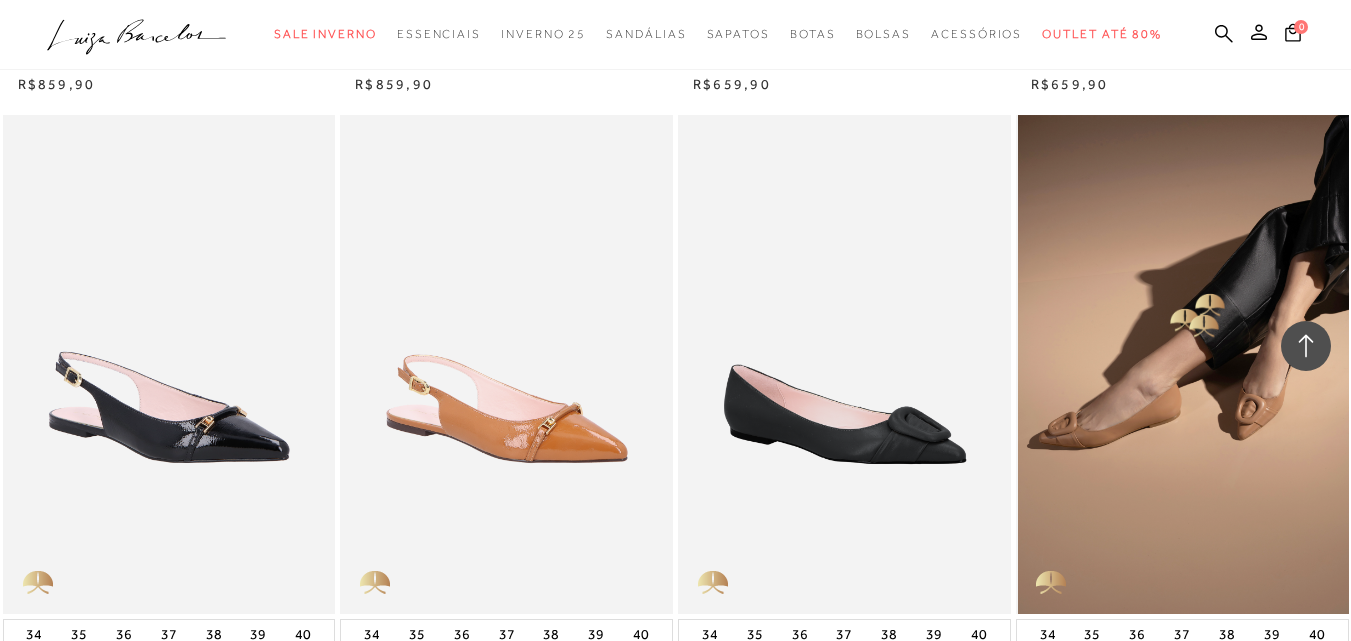 click at bounding box center [1183, 364] 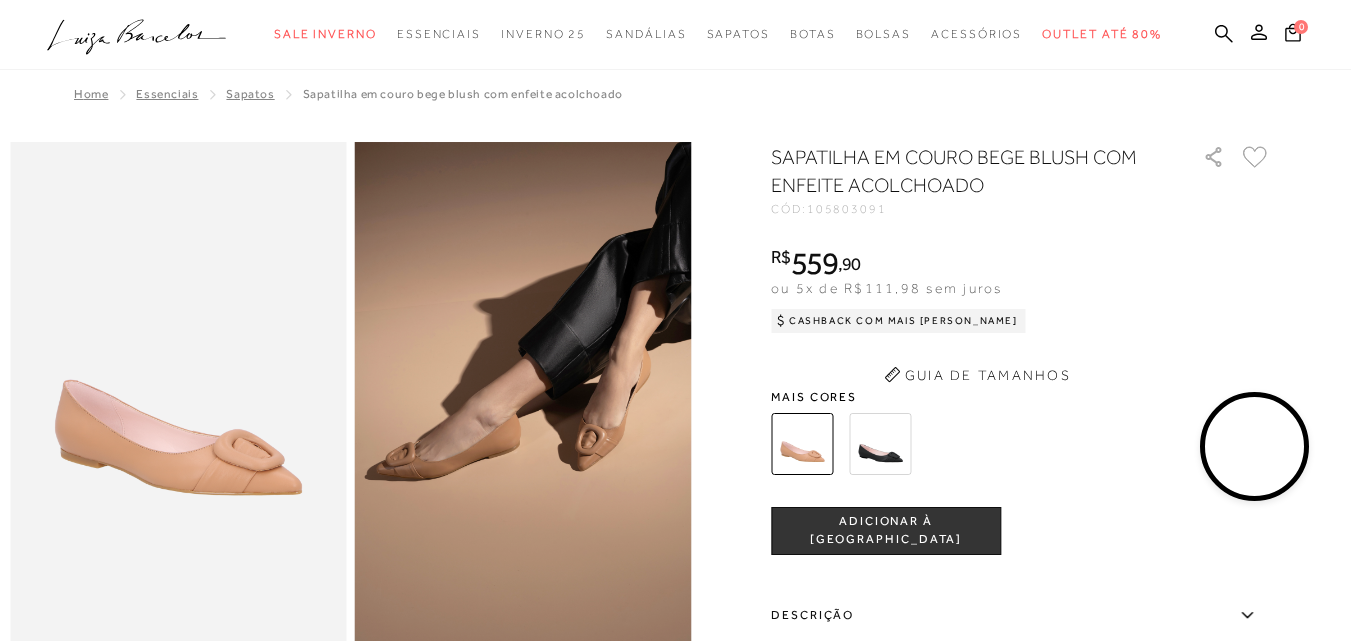 scroll, scrollTop: 0, scrollLeft: 0, axis: both 